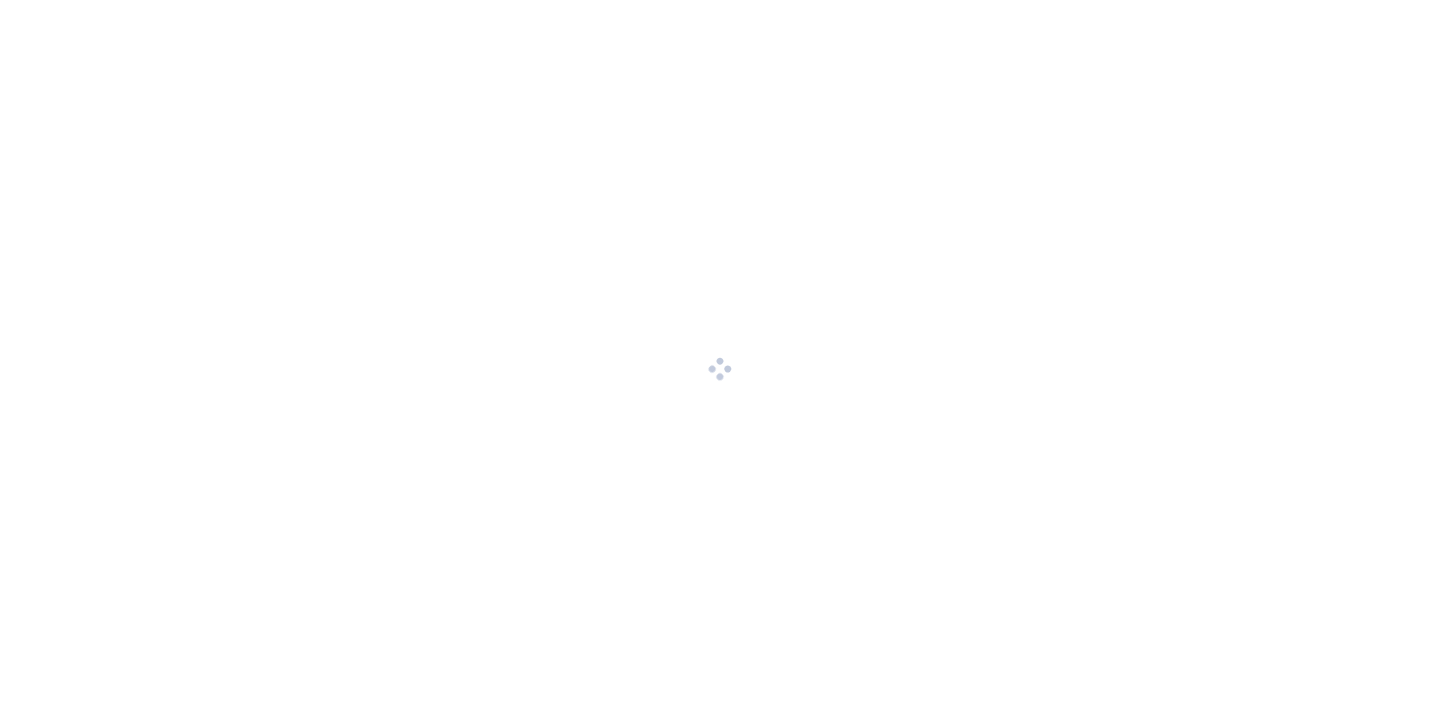 scroll, scrollTop: 0, scrollLeft: 0, axis: both 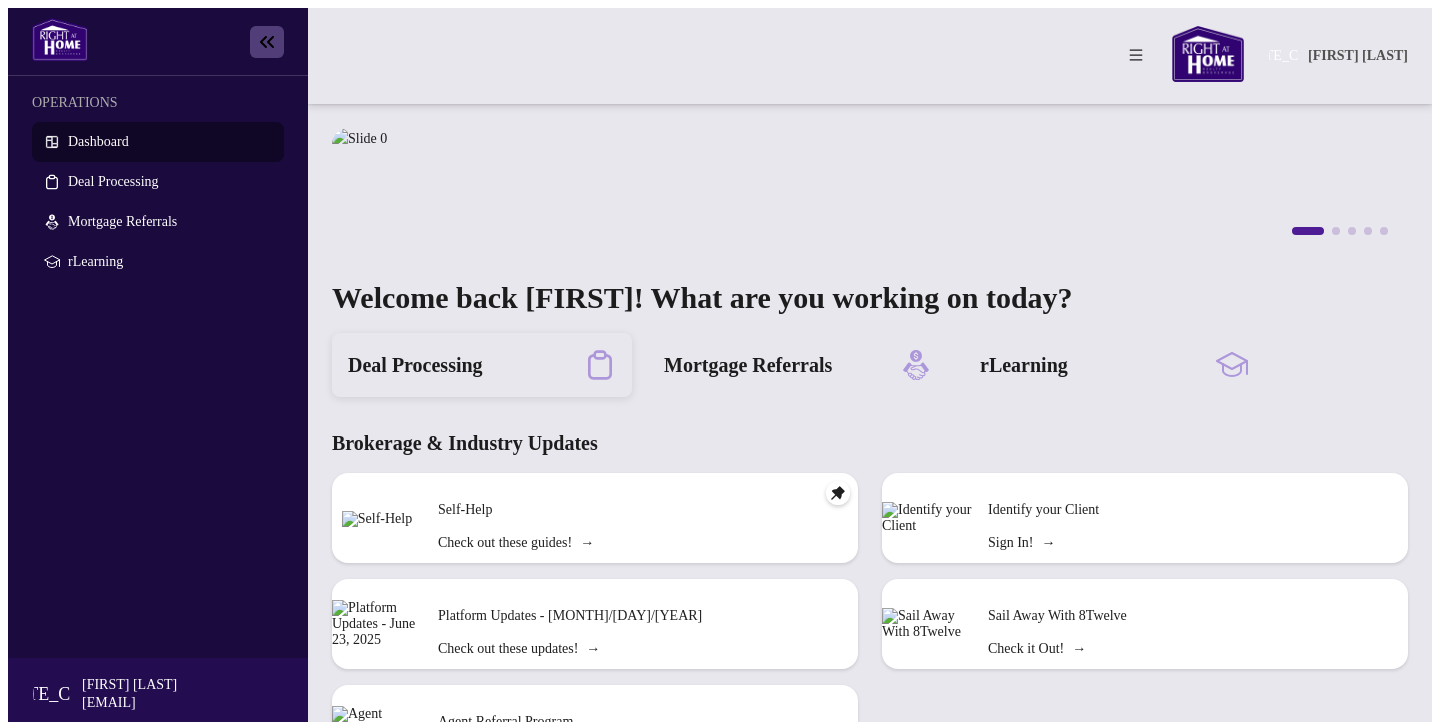 click on "Deal Processing" at bounding box center (482, 365) 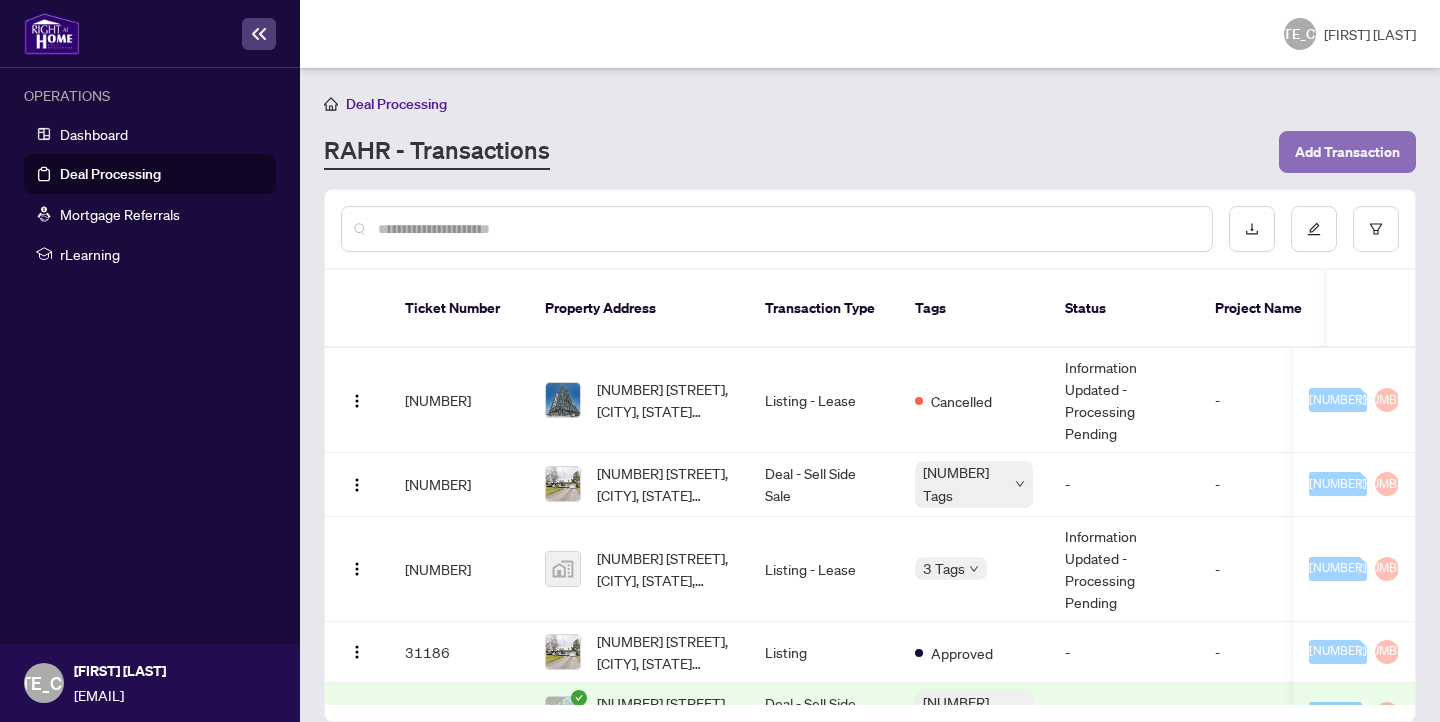 click on "Add Transaction" at bounding box center [1347, 152] 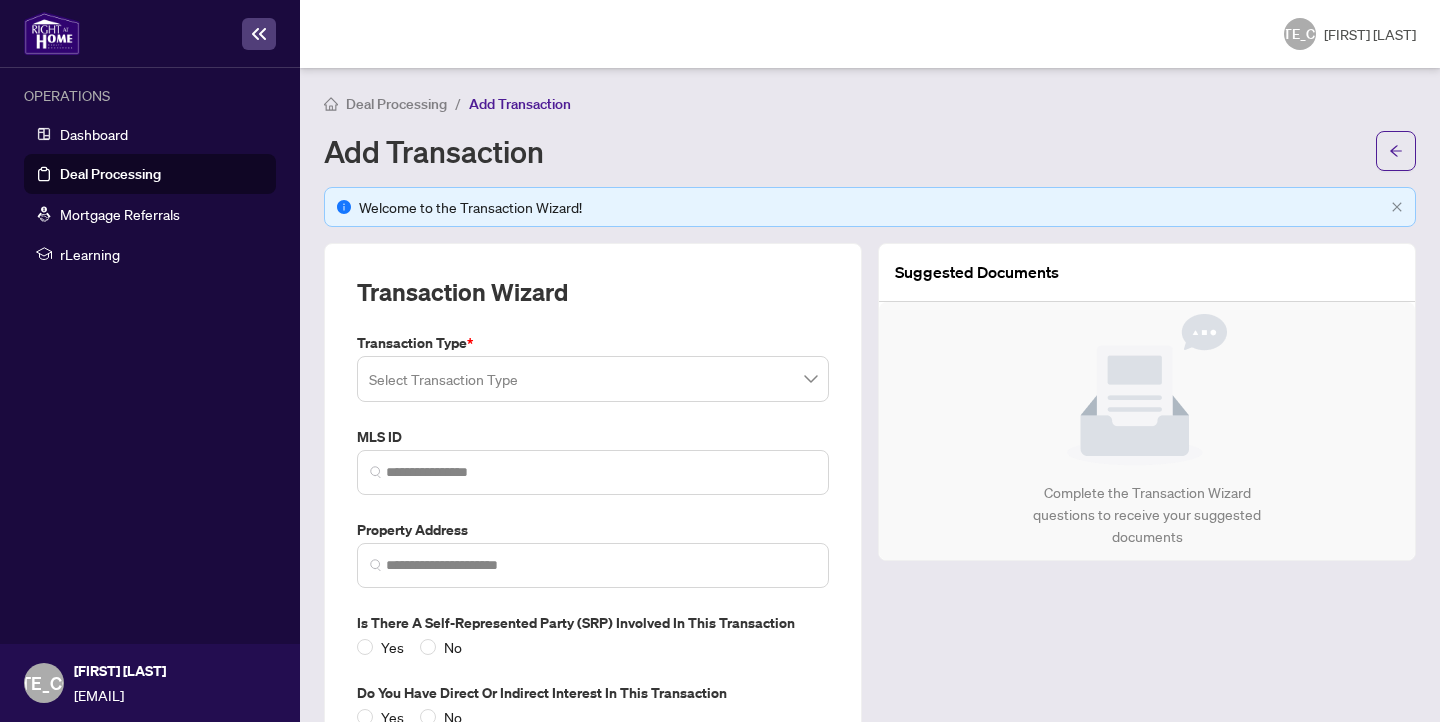 click at bounding box center [593, 379] 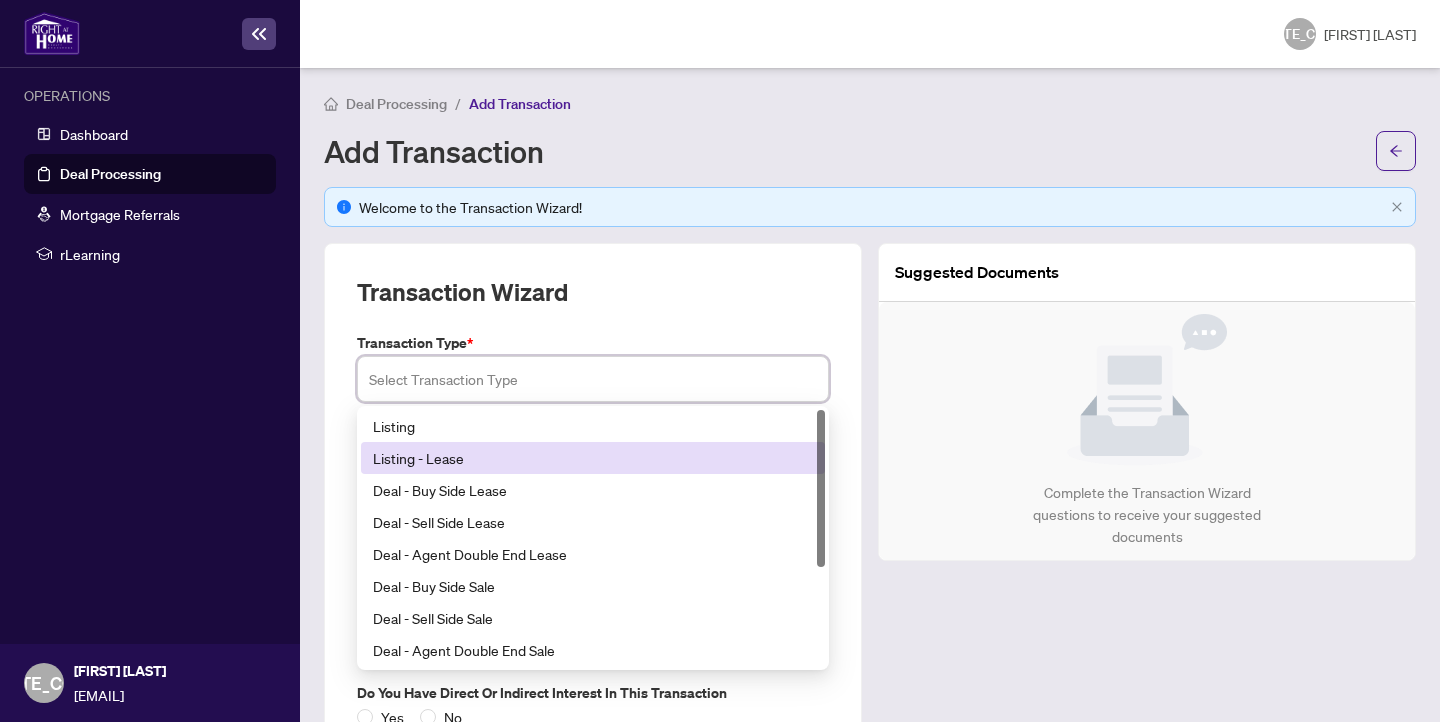 click on "Listing - Lease" at bounding box center [593, 458] 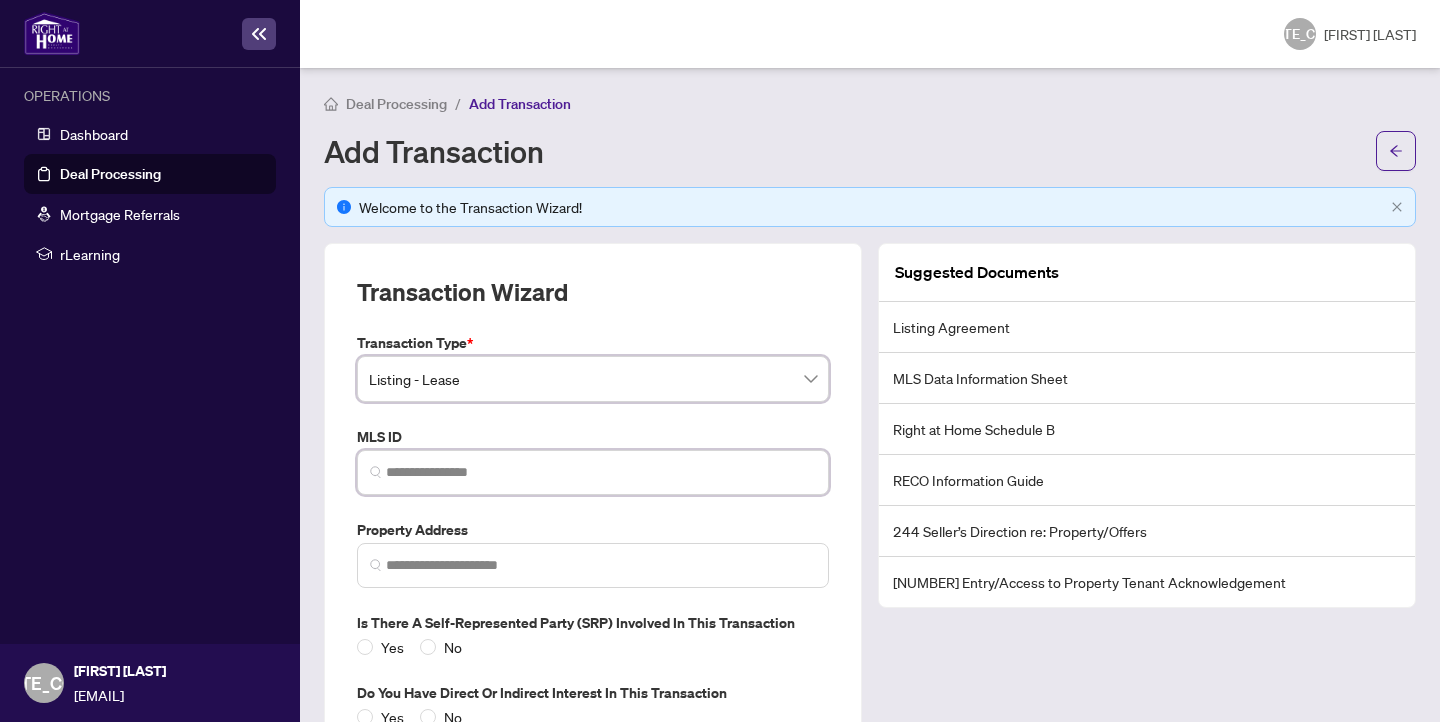 click at bounding box center [601, 472] 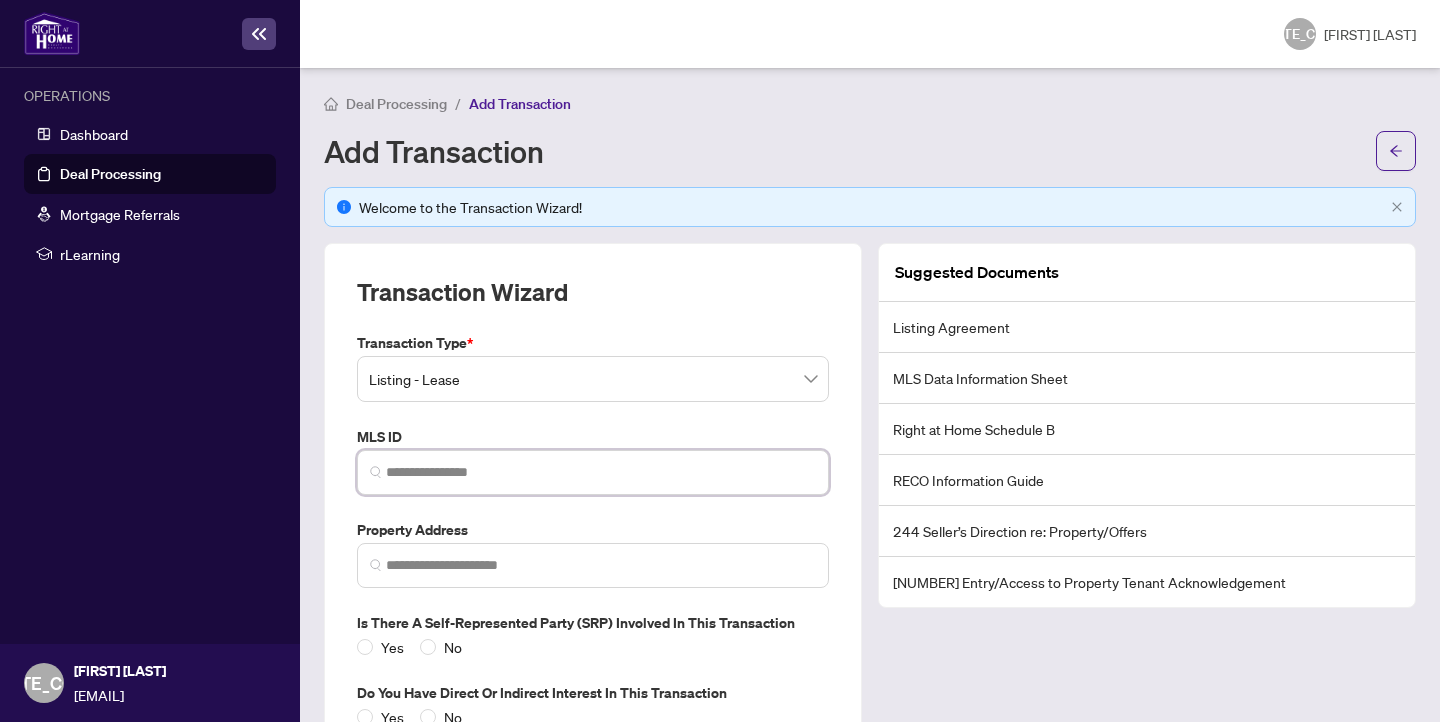 paste on "*********" 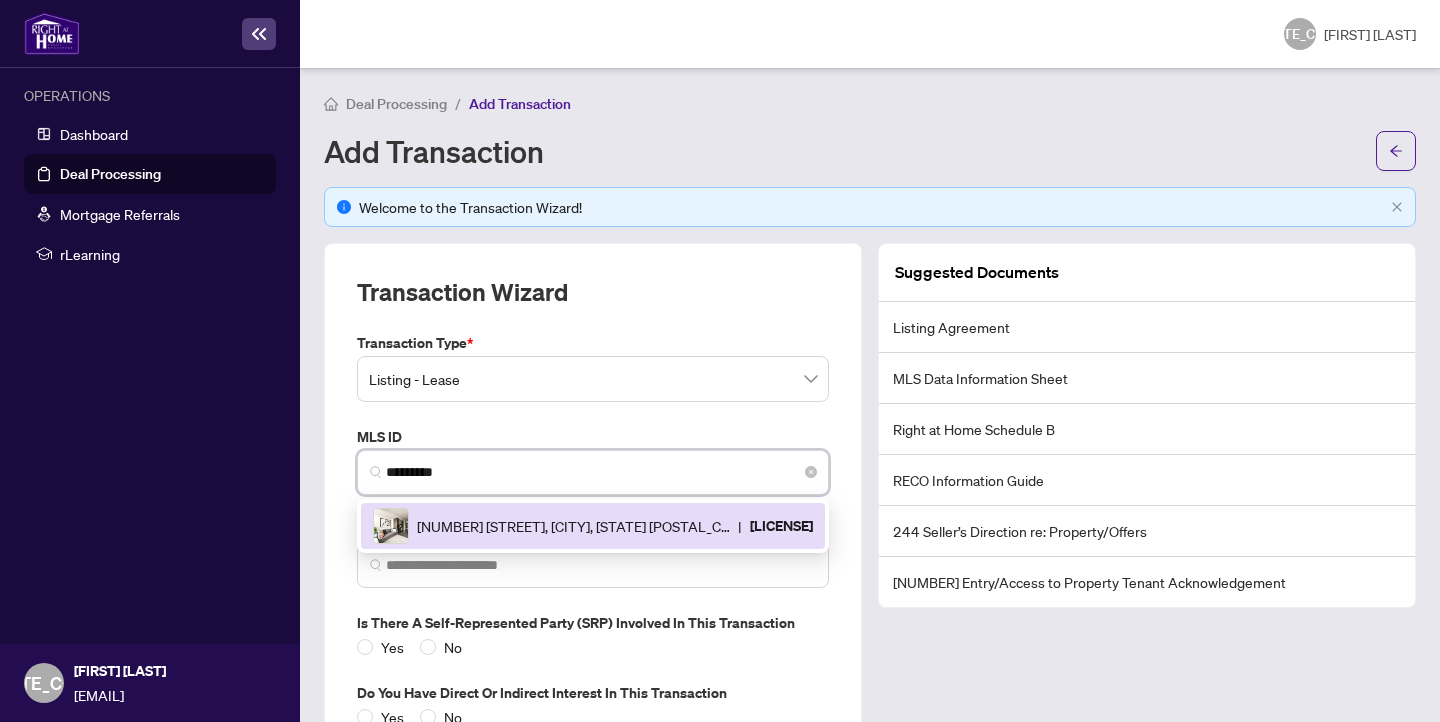 click on "[NUMBER] [STREET], [CITY], [STATE] [POSTAL_CODE], [COUNTRY]" at bounding box center (573, 526) 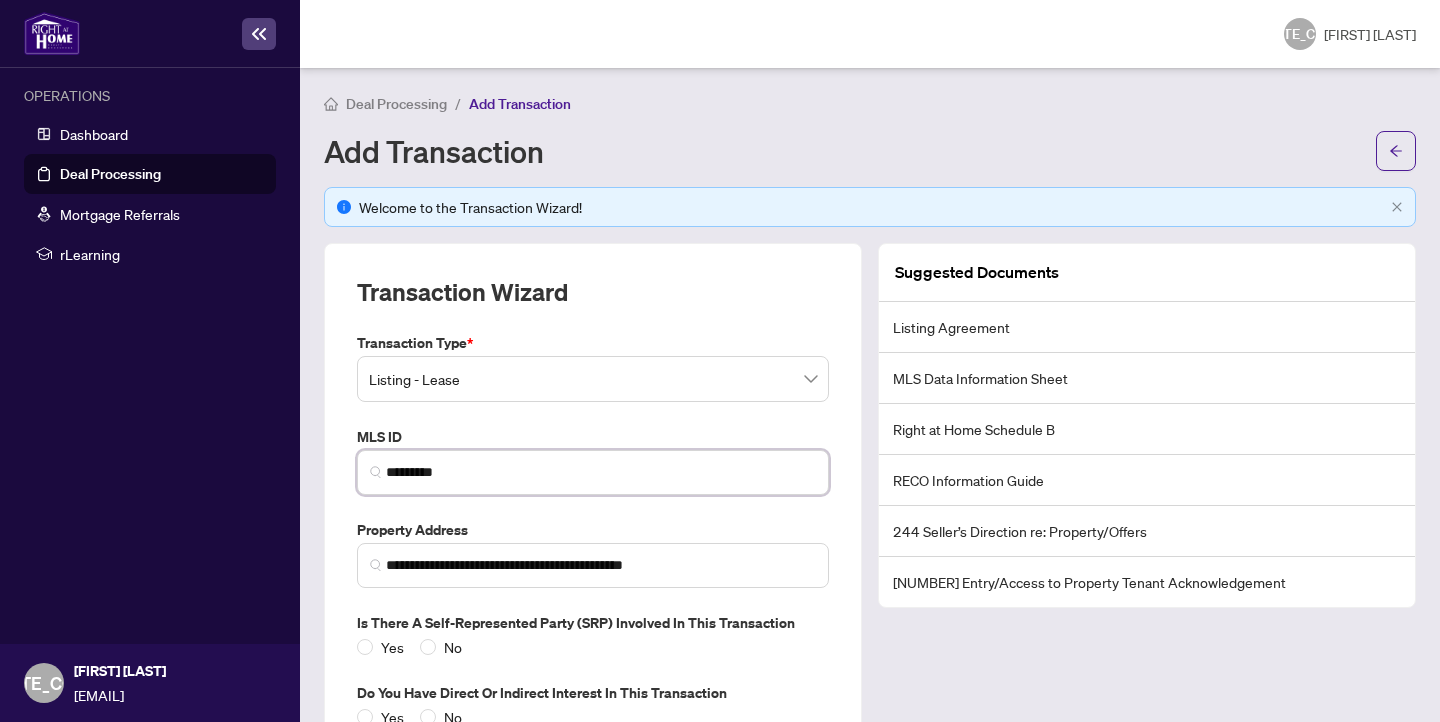 scroll, scrollTop: 153, scrollLeft: 0, axis: vertical 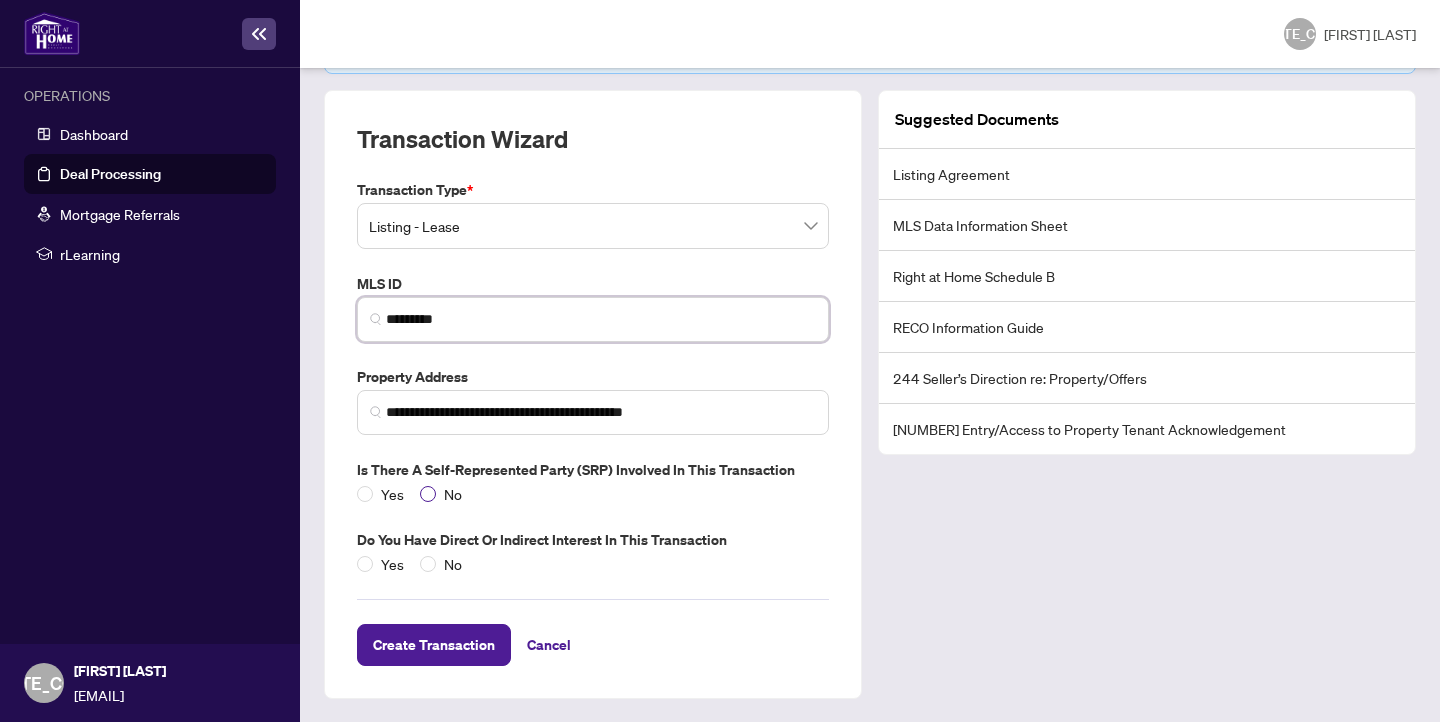 type on "*********" 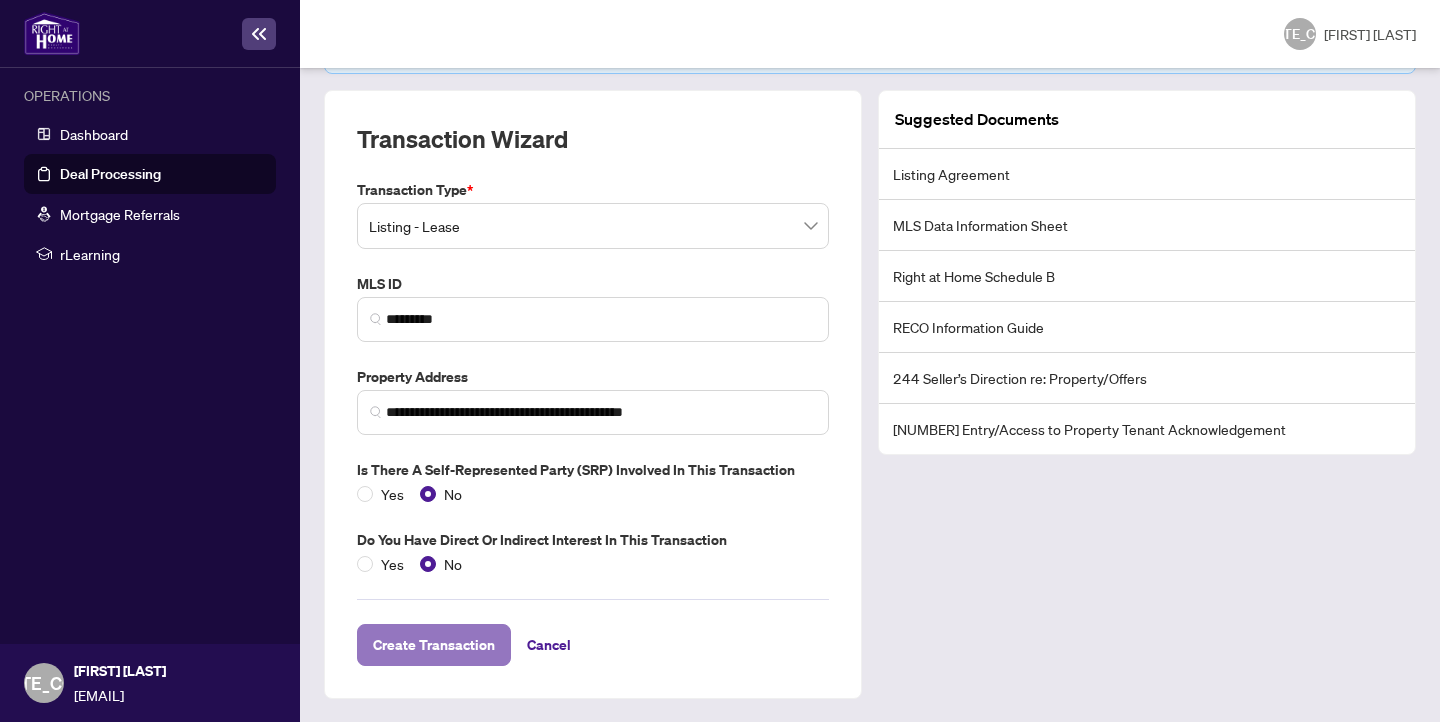 click on "Create Transaction" at bounding box center (434, 645) 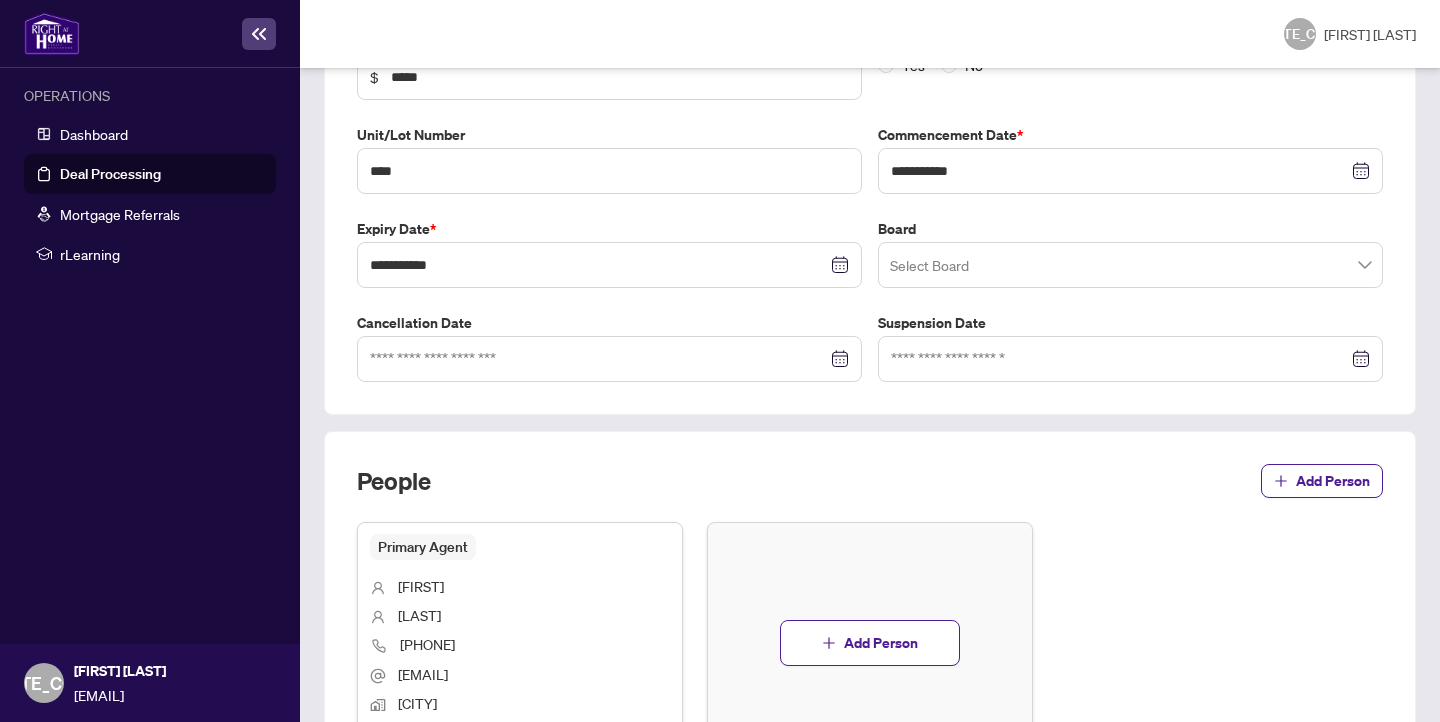 scroll, scrollTop: 628, scrollLeft: 0, axis: vertical 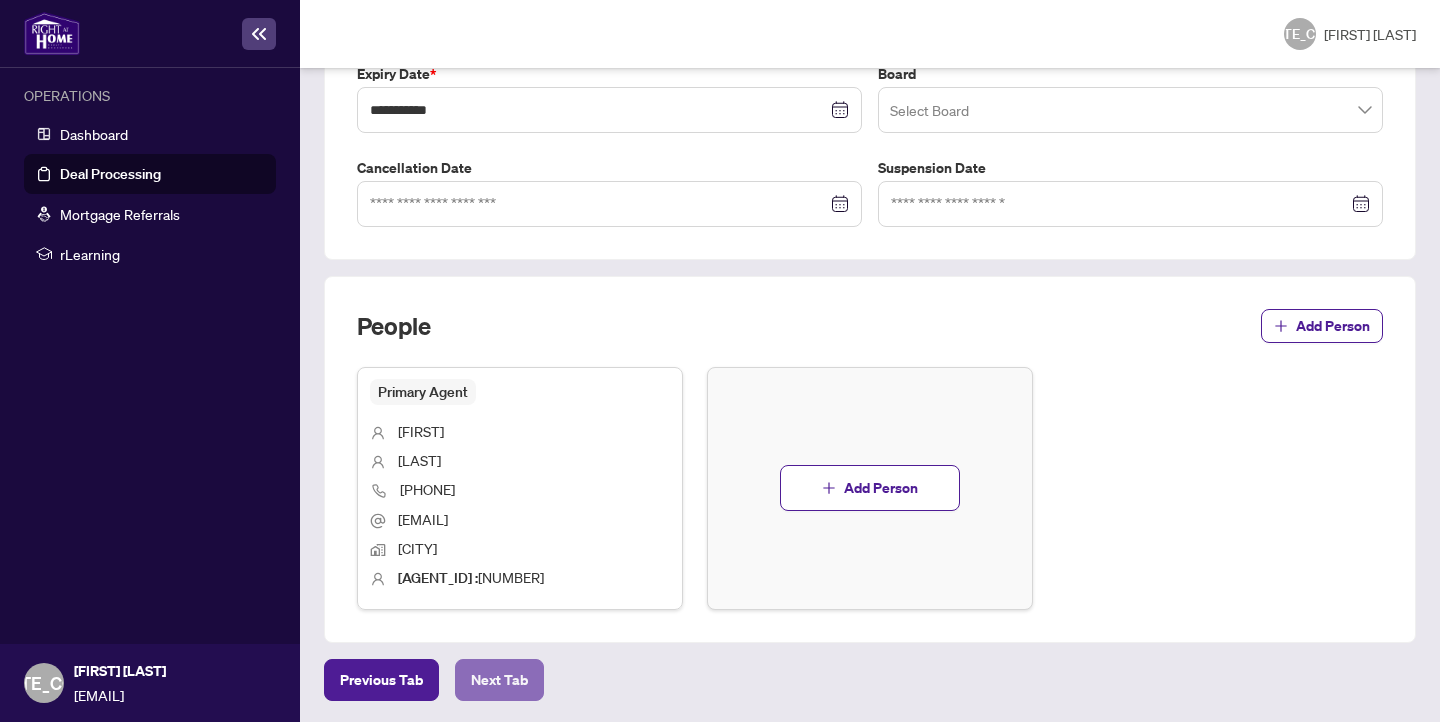 click on "Next Tab" at bounding box center [381, 680] 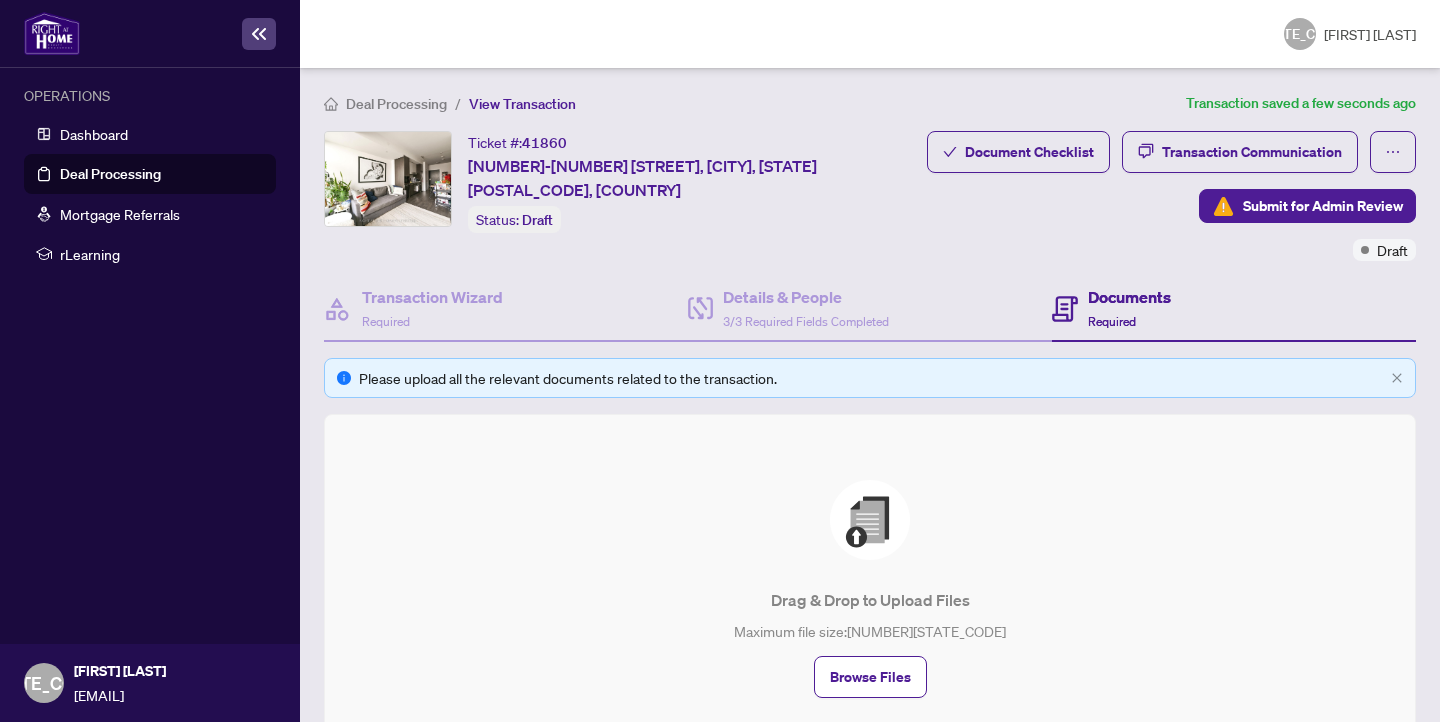 scroll, scrollTop: 122, scrollLeft: 0, axis: vertical 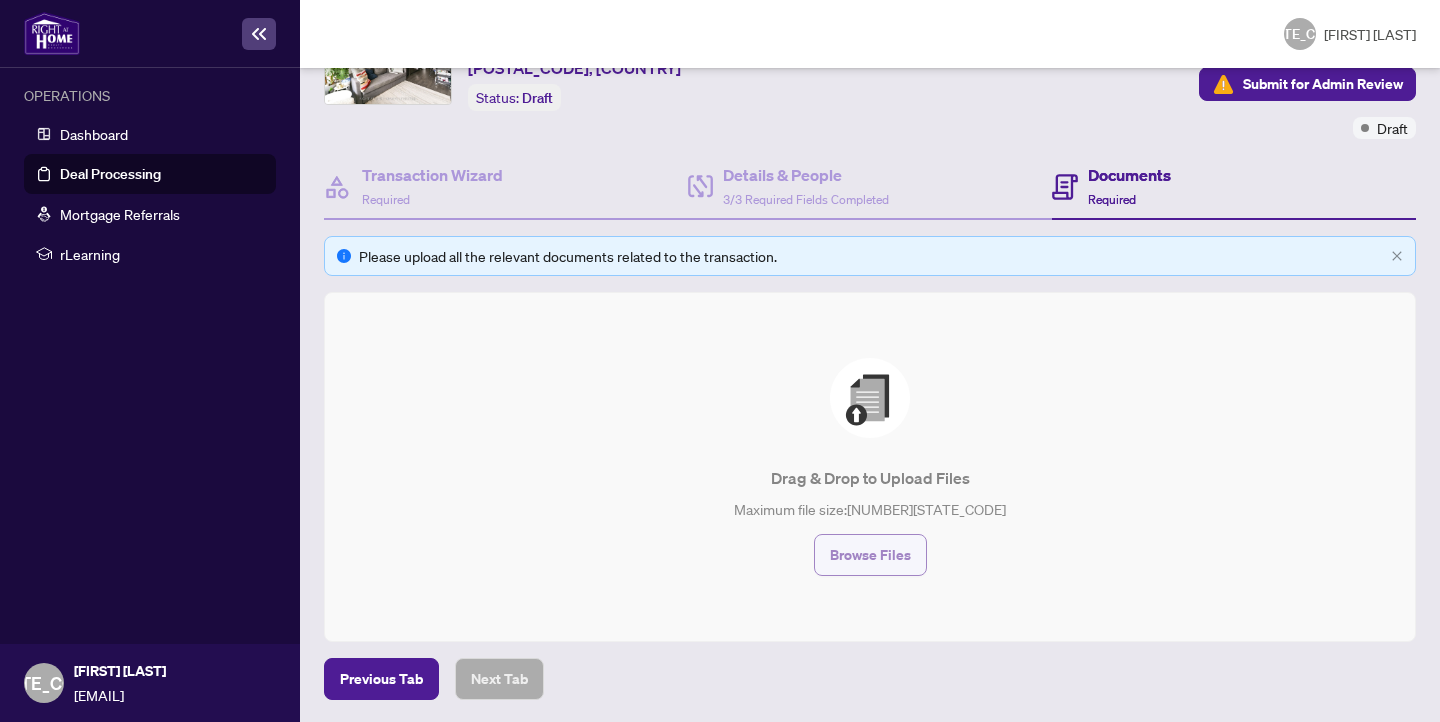 click on "Browse Files" at bounding box center [870, 555] 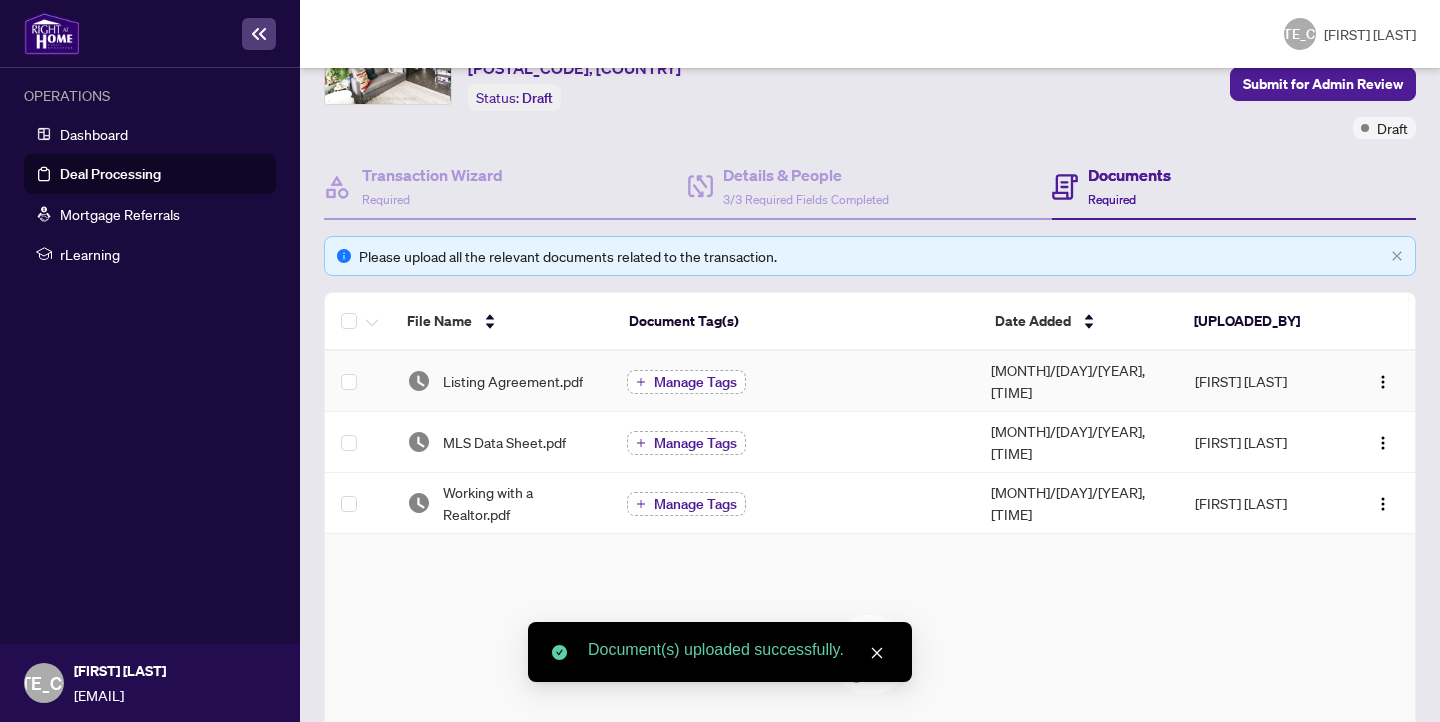 click on "Manage Tags" at bounding box center [695, 382] 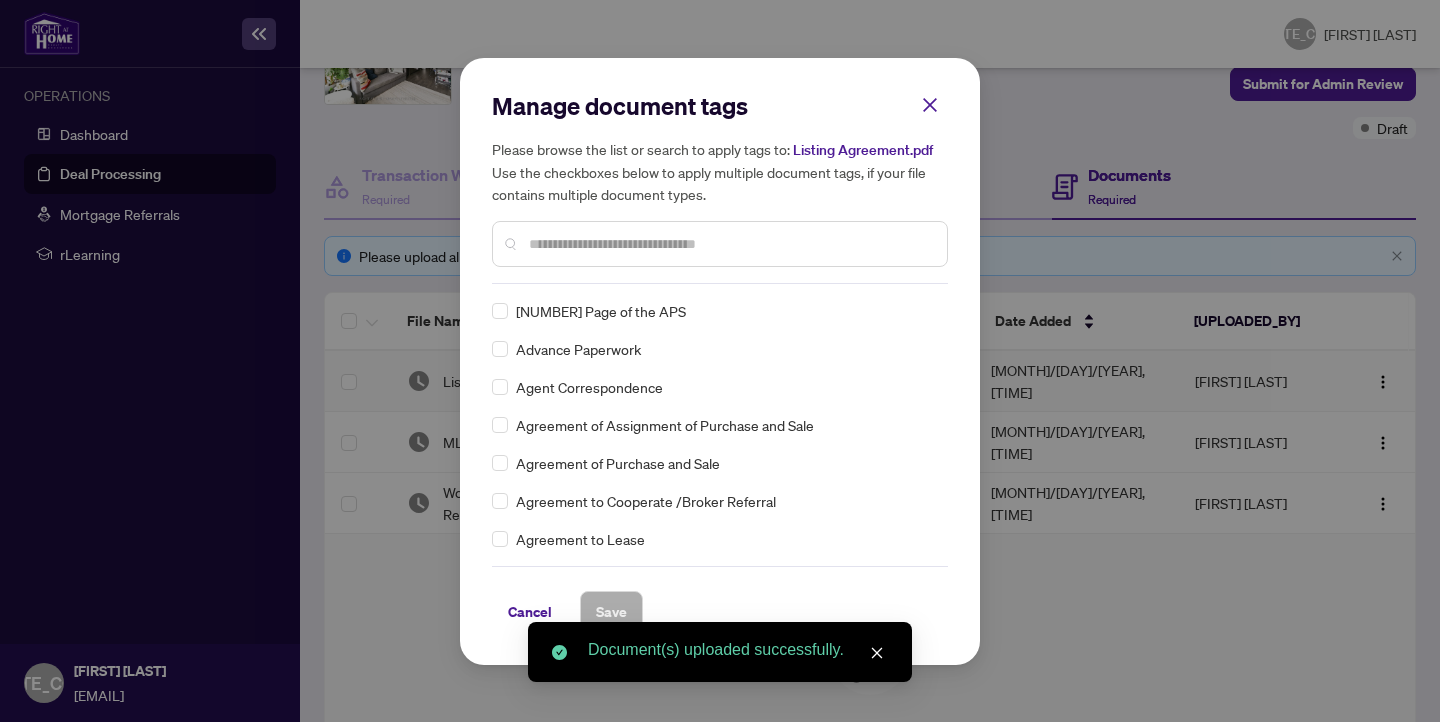 click on "Manage document tags Please browse the list or search to apply tags to:   Listing Agreement.pdf   Use the checkboxes below to apply multiple document tags, if your file contains multiple document types." at bounding box center [720, 187] 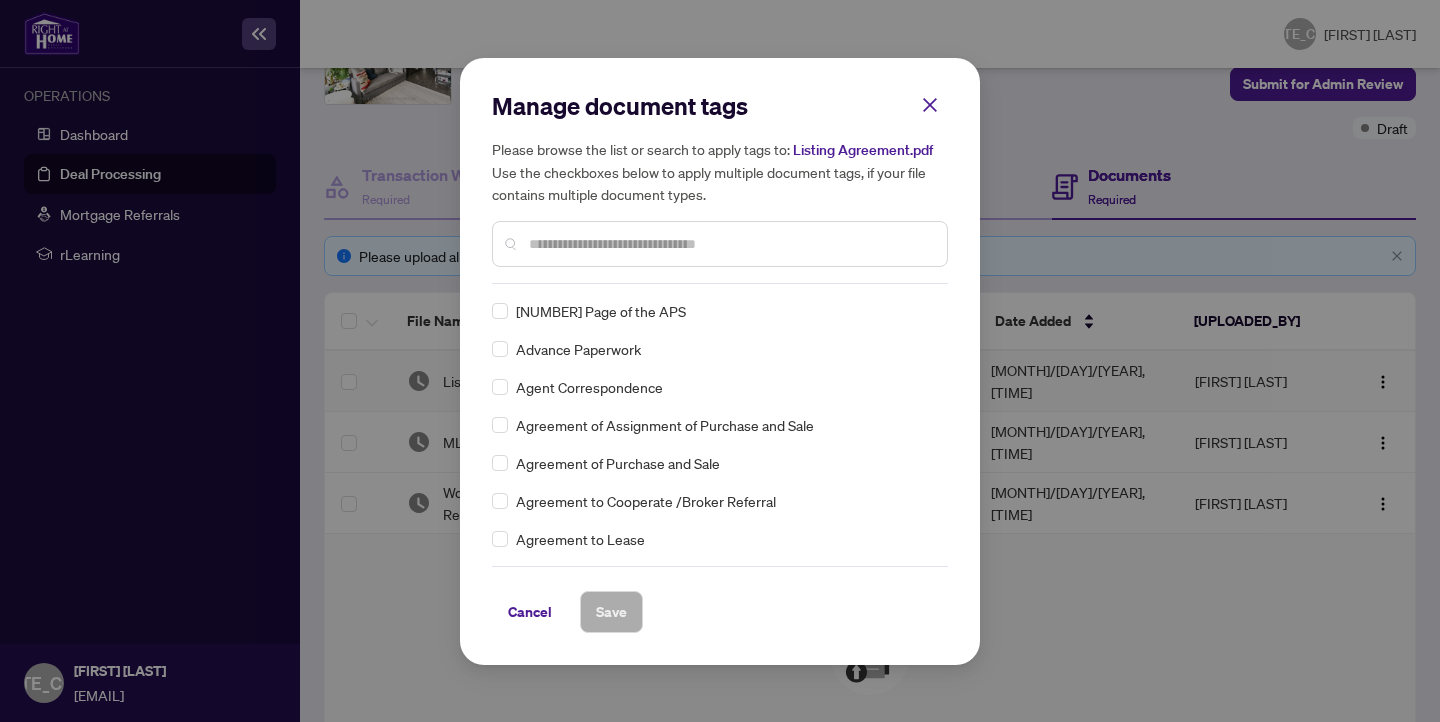 click at bounding box center (730, 244) 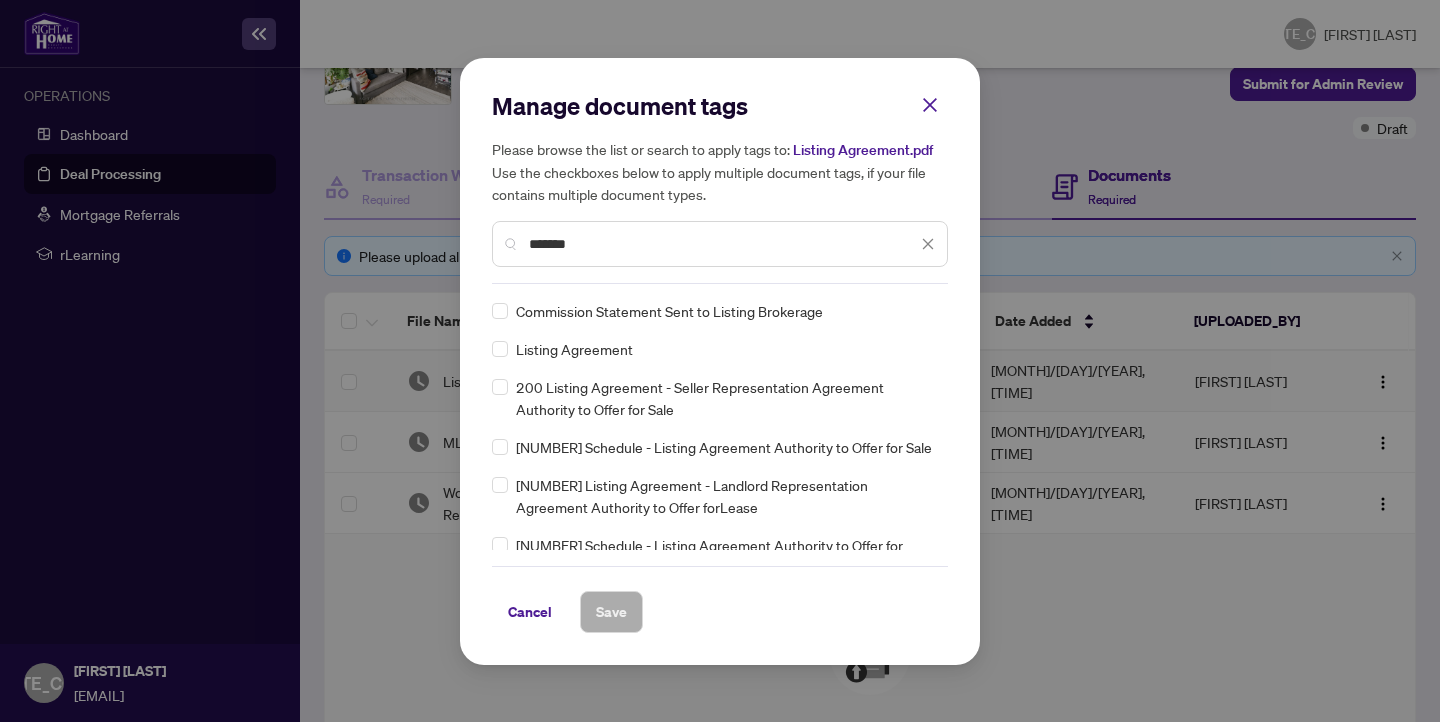 type on "*******" 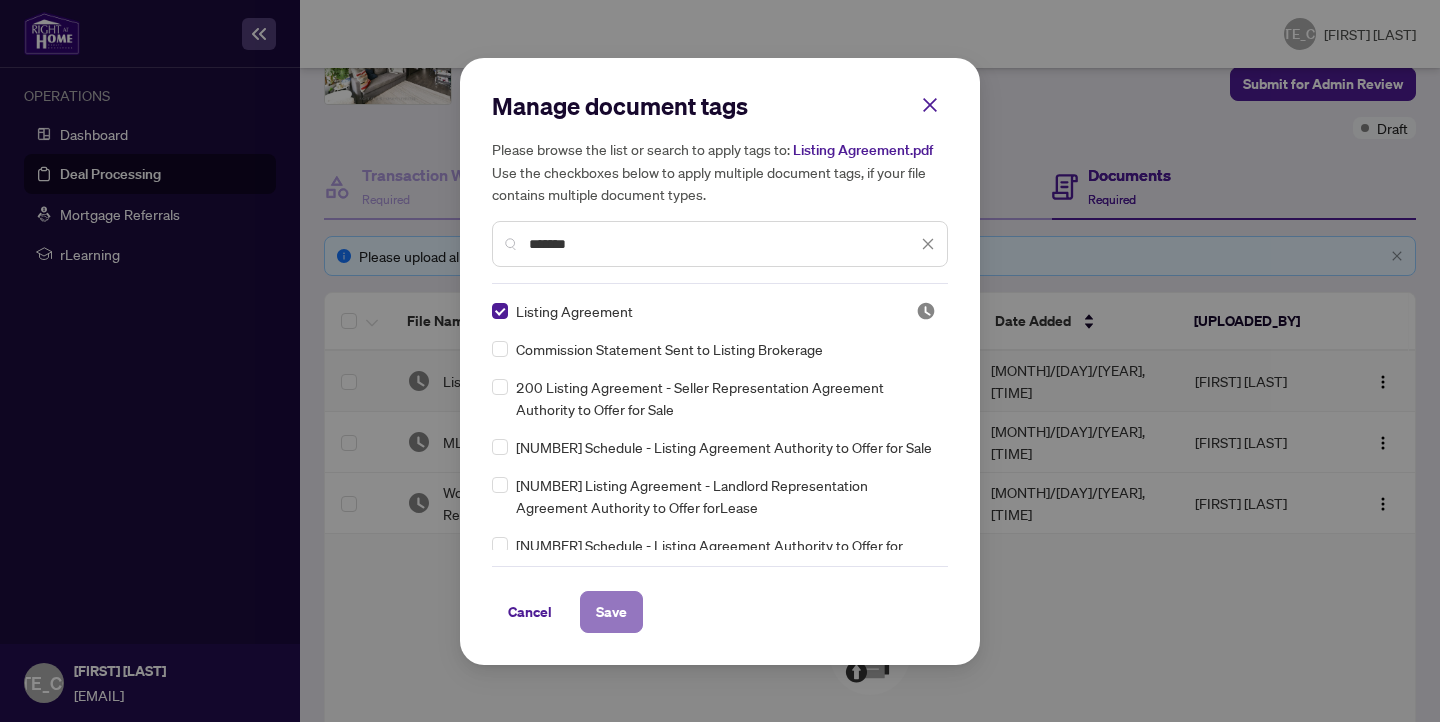 click on "Save" at bounding box center [611, 612] 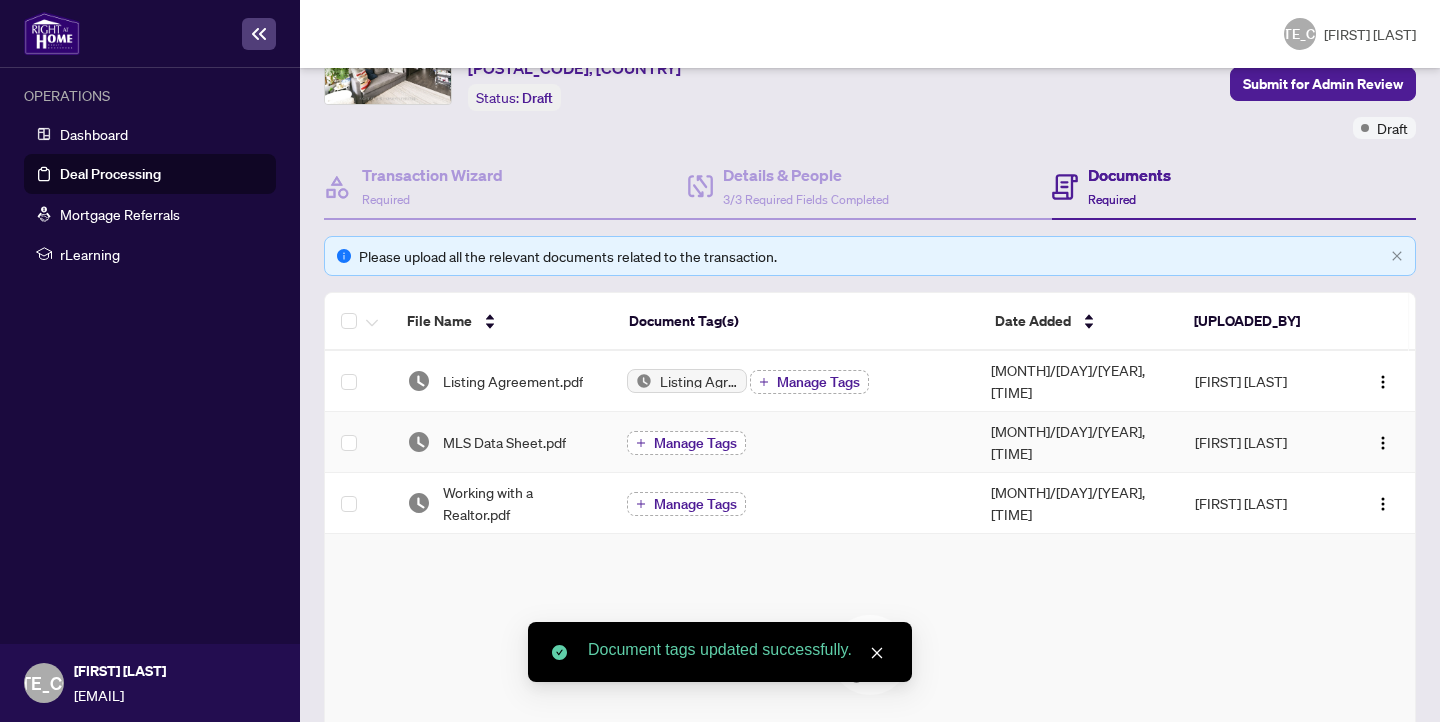 click on "Manage Tags" at bounding box center (695, 443) 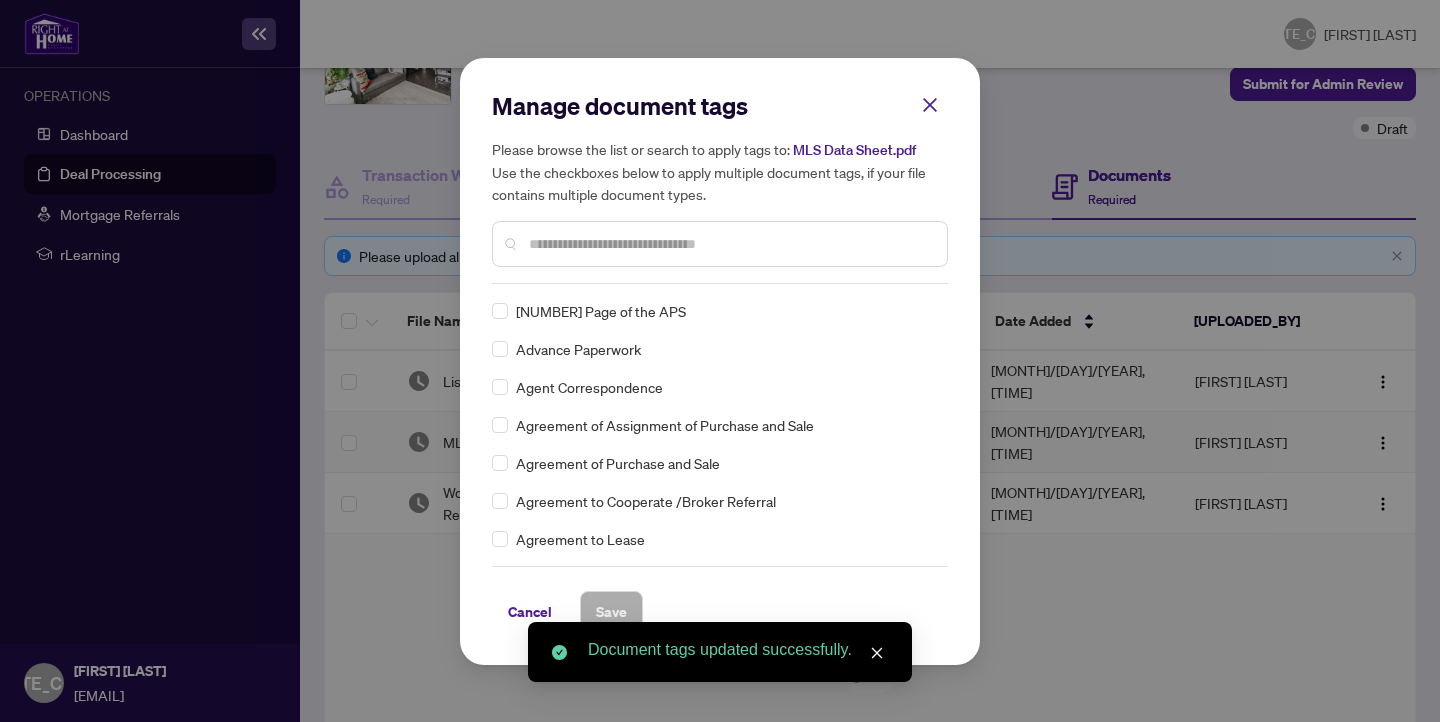 click at bounding box center (730, 244) 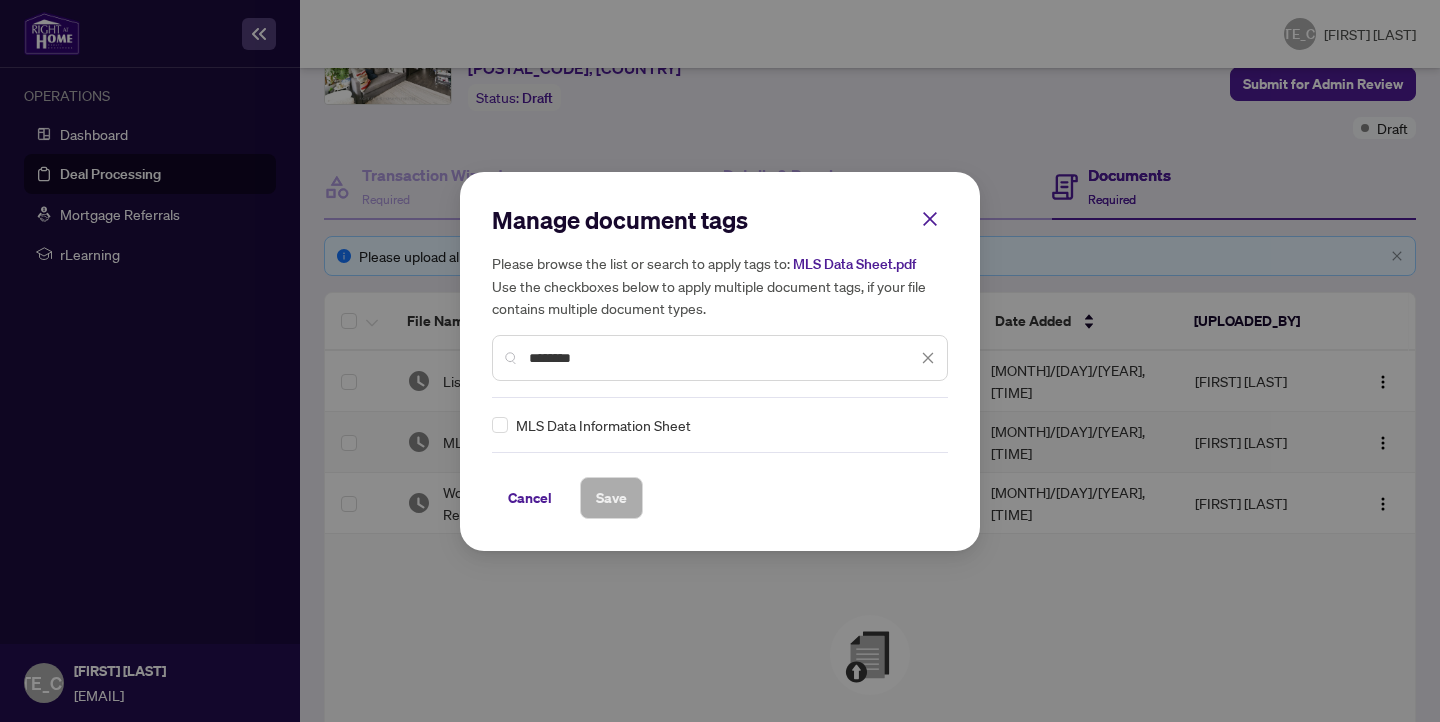 type on "**********" 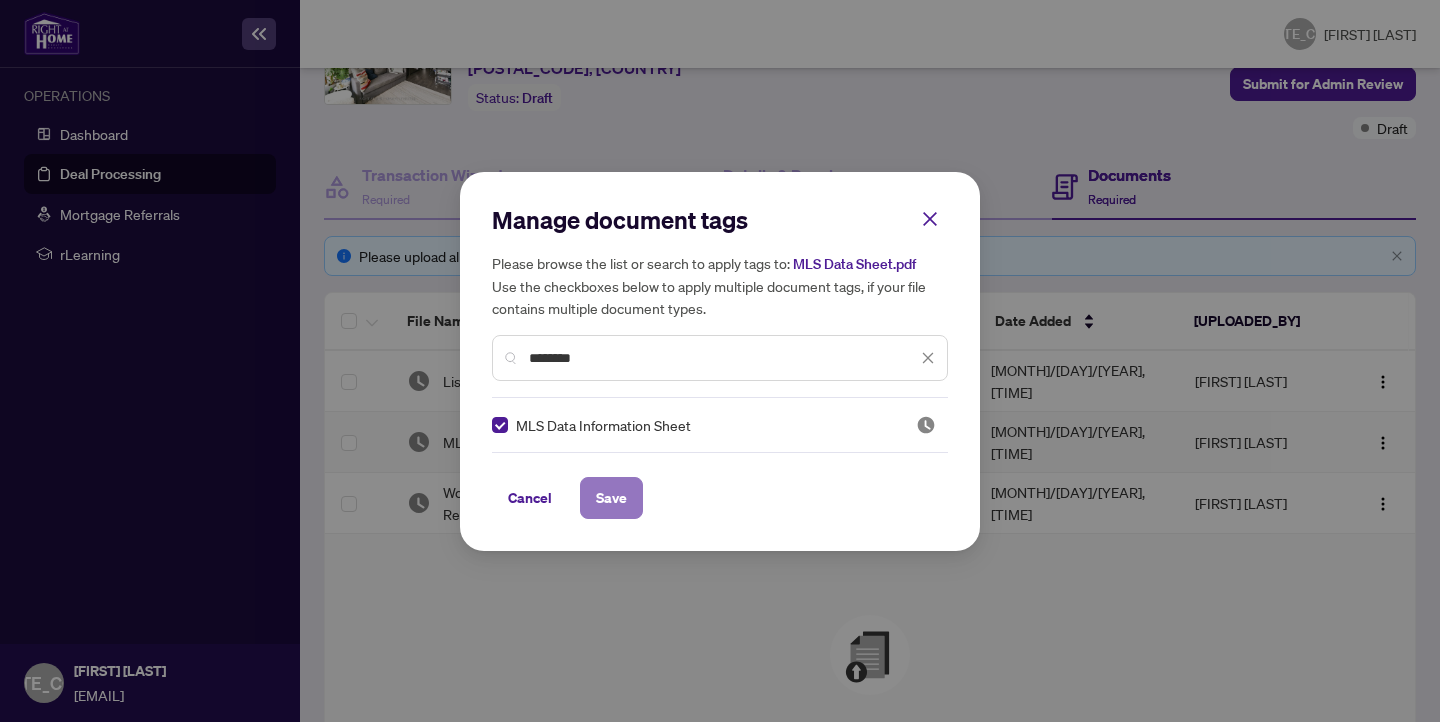 click on "Save" at bounding box center [0, 0] 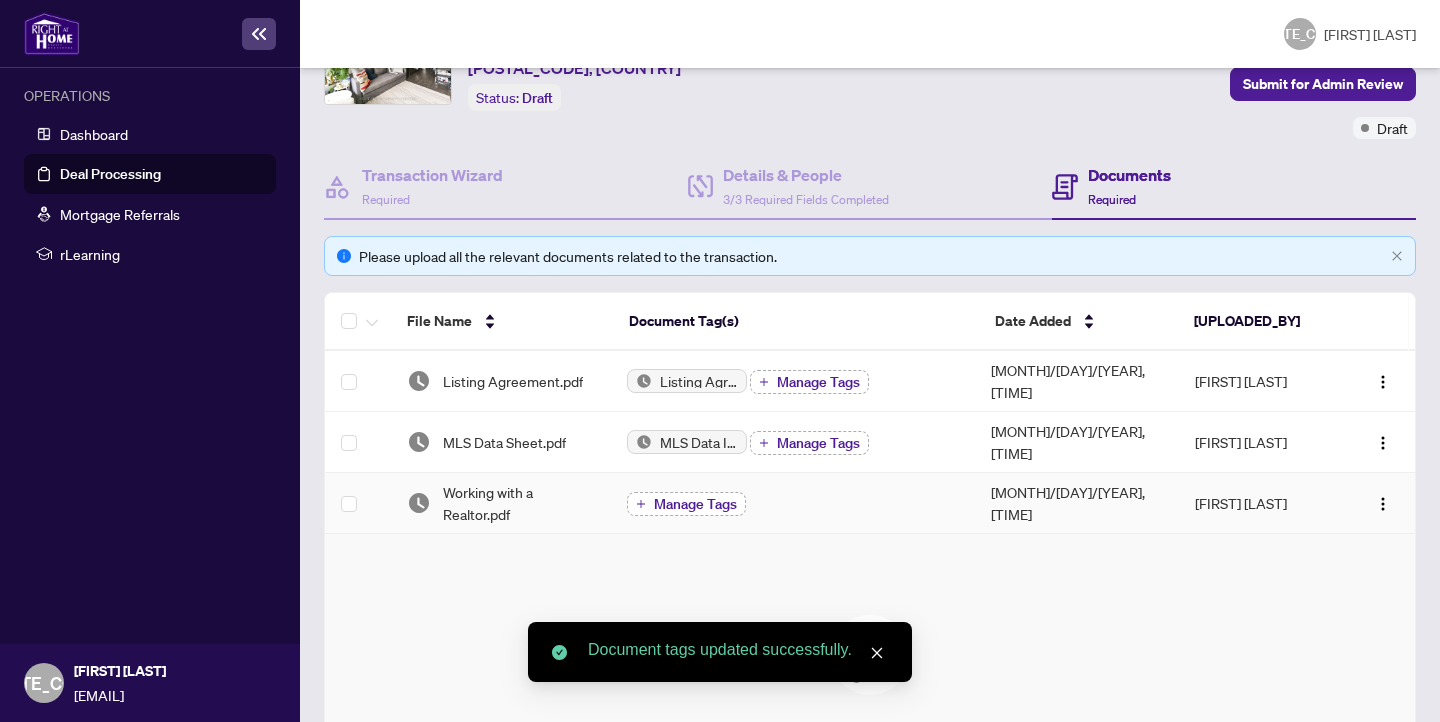 click on "Manage Tags" at bounding box center [695, 504] 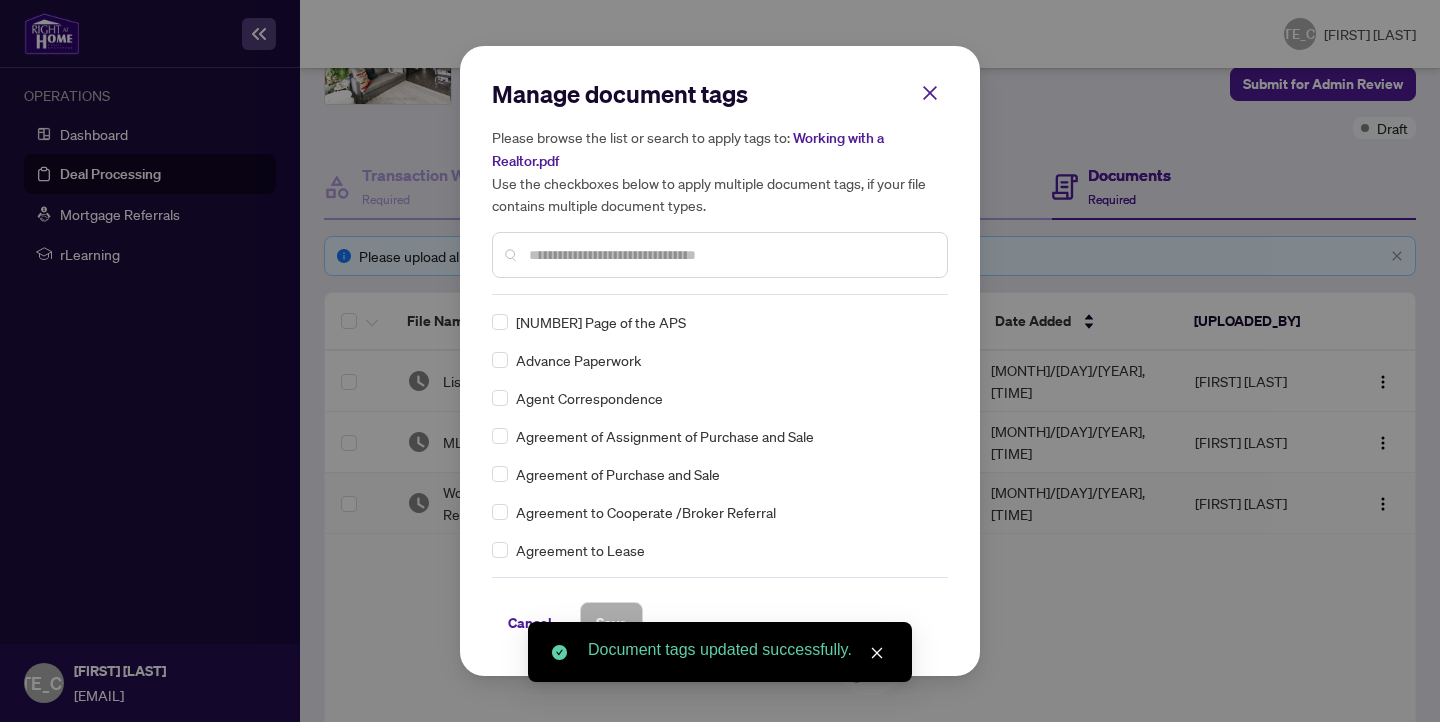 click on "Manage document tags Please browse the list or search to apply tags to:   Working with a Realtor.pdf   Use the checkboxes below to apply multiple document tags, if your file contains multiple document types.   1st Page of the APS Advance Paperwork Agent Correspondence Agreement of Assignment of Purchase and Sale Agreement of Purchase and Sale Agreement to Cooperate /Broker Referral Agreement to Lease Articles of Incorporation Back to Vendor Letter Belongs to Another Transaction Builder's Consent Buyer Designated Representation Agreement Buyer Designated Representation Agreement Buyers Lawyer Information Certificate of Estate Trustee(s) Client Refused to Sign Closing Date Change Co-op Brokerage Commission Statement Co-op EFT Co-operating Indemnity Agreement Commission Adjustment Commission Agreement Commission Calculation Commission Statement Sent Commission Statement Sent to Landlord Commission Statement Sent to Lawyer Commission Statement Sent to Listing Brokerage Commission Statement Sent to Vendor EFT Save" at bounding box center [0, 0] 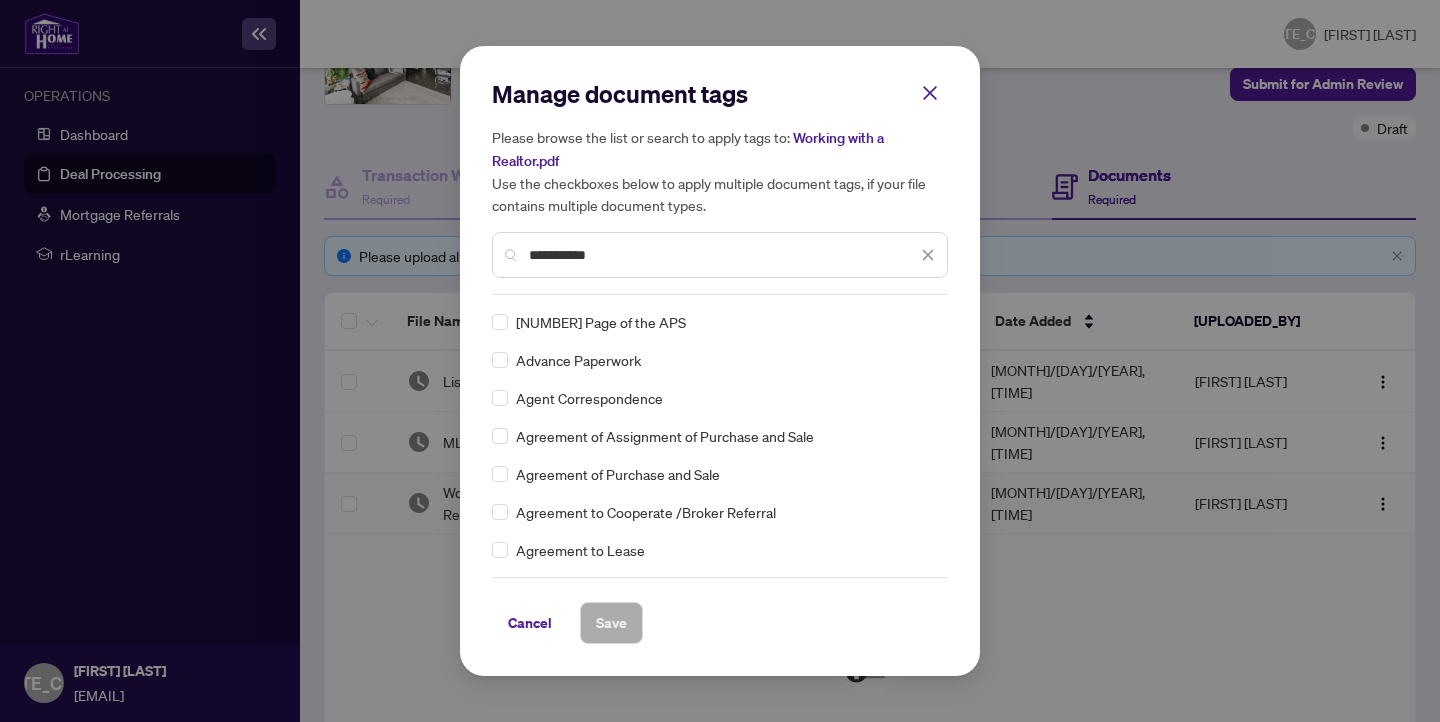 type on "**********" 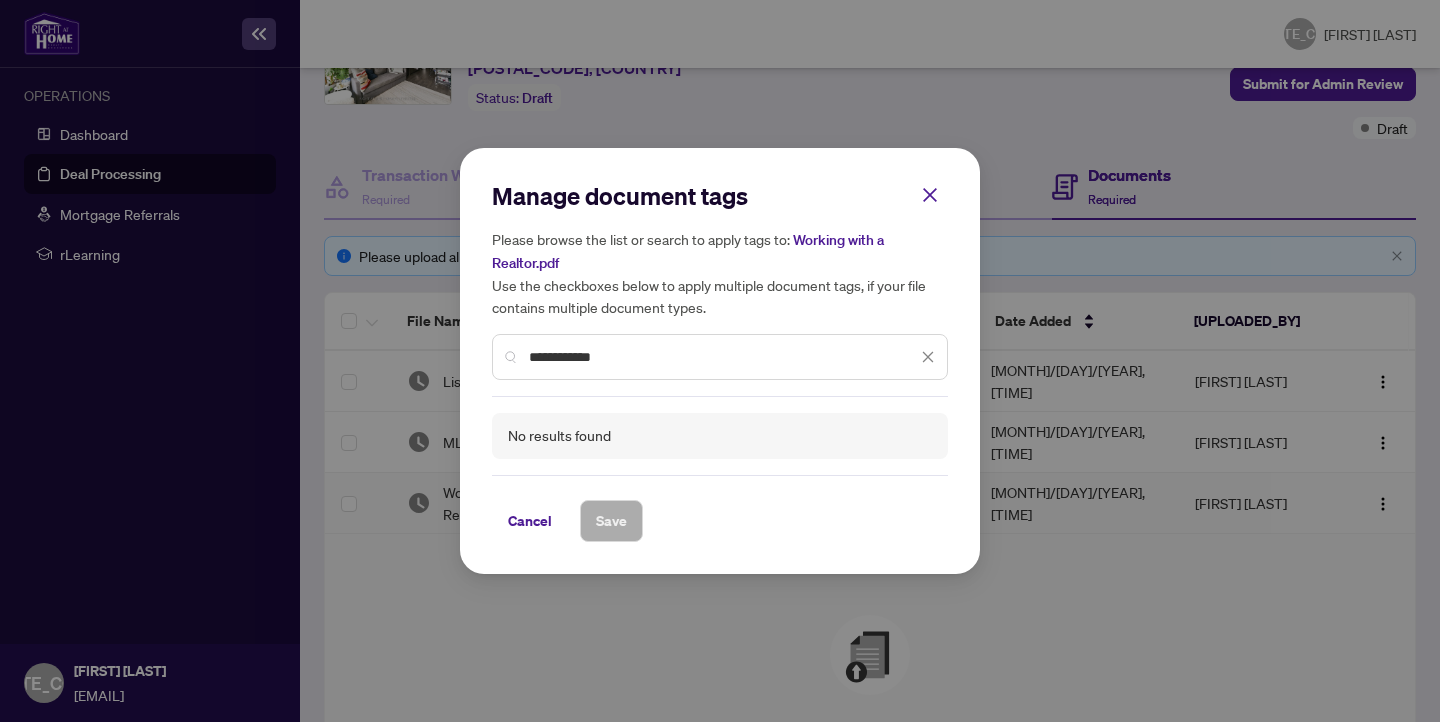 drag, startPoint x: 626, startPoint y: 357, endPoint x: 511, endPoint y: 352, distance: 115.10864 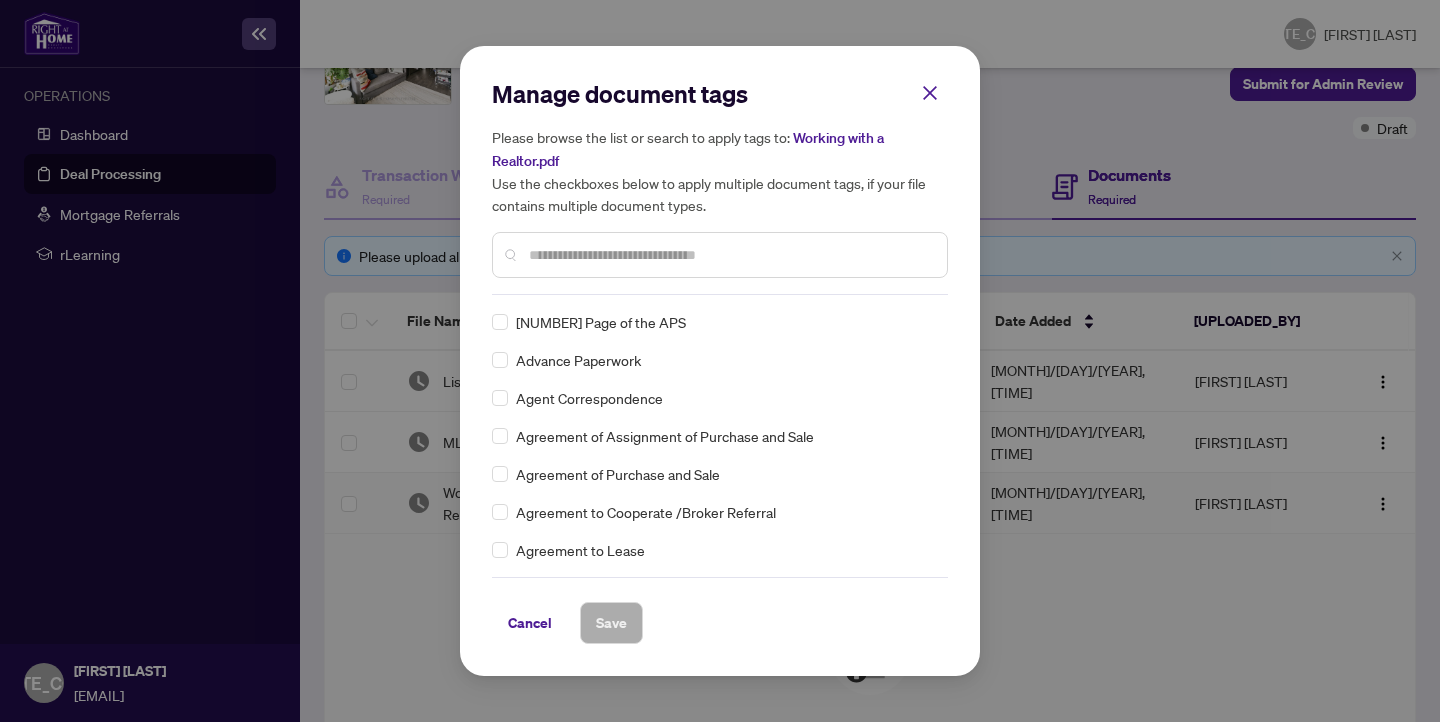 click on "Please browse the list or search to apply tags to:   Working with a Realtor.pdf   Use the checkboxes below to apply multiple document tags, if your file contains multiple document types." at bounding box center [0, 0] 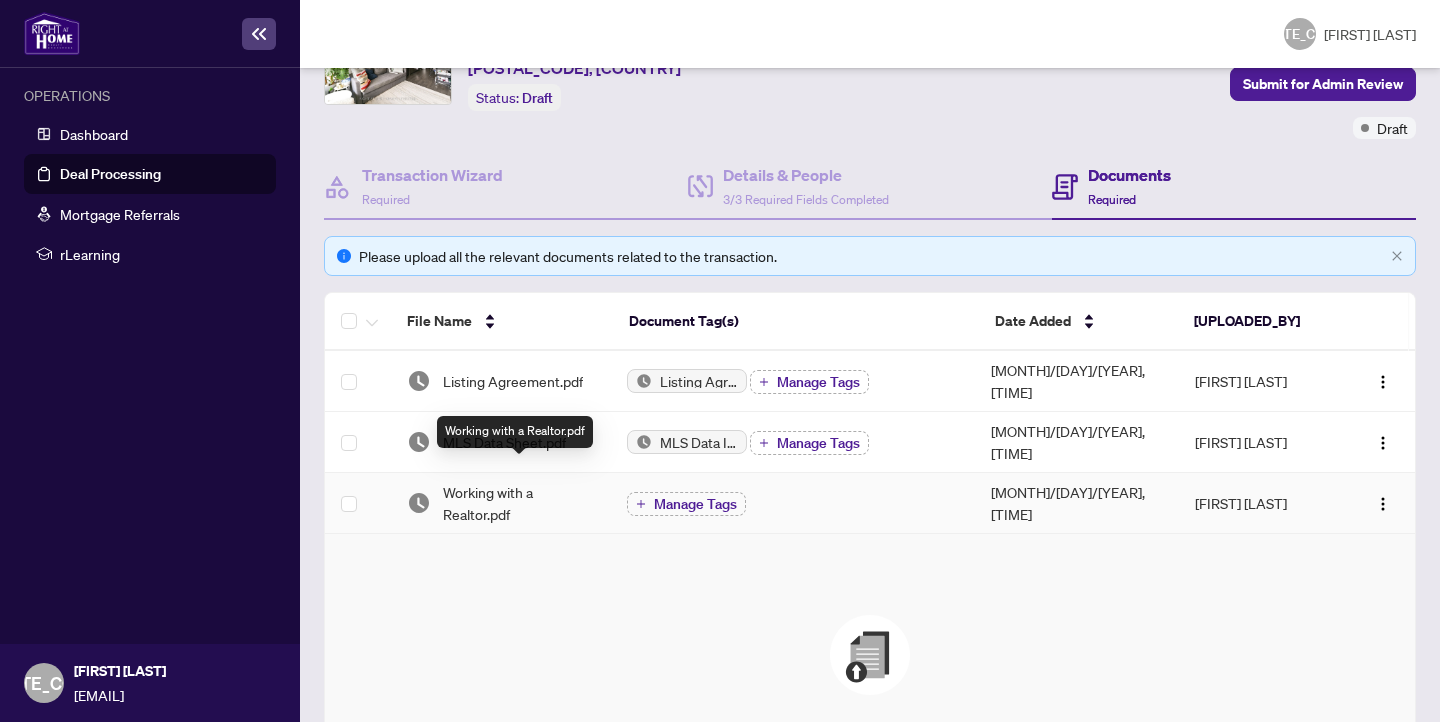 click on "Working with a Realtor.pdf" at bounding box center [519, 503] 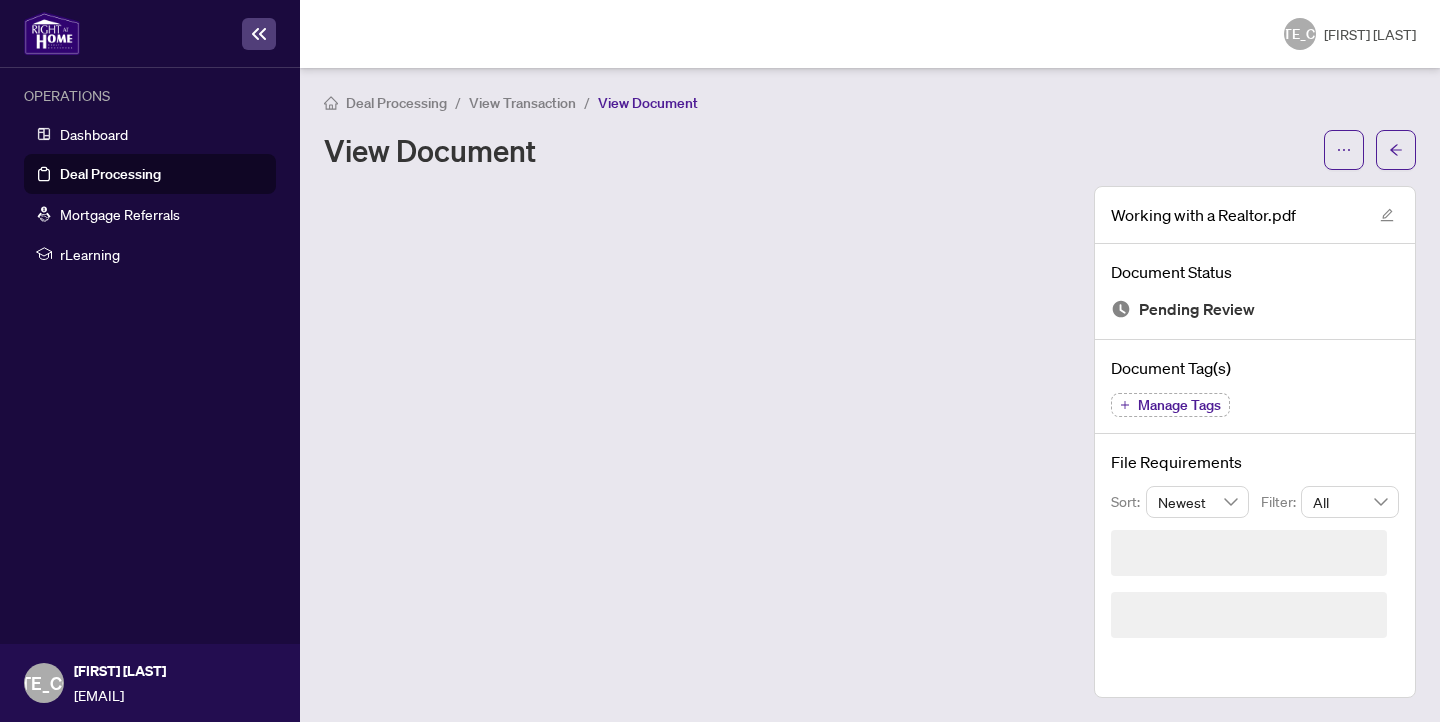 scroll, scrollTop: 0, scrollLeft: 0, axis: both 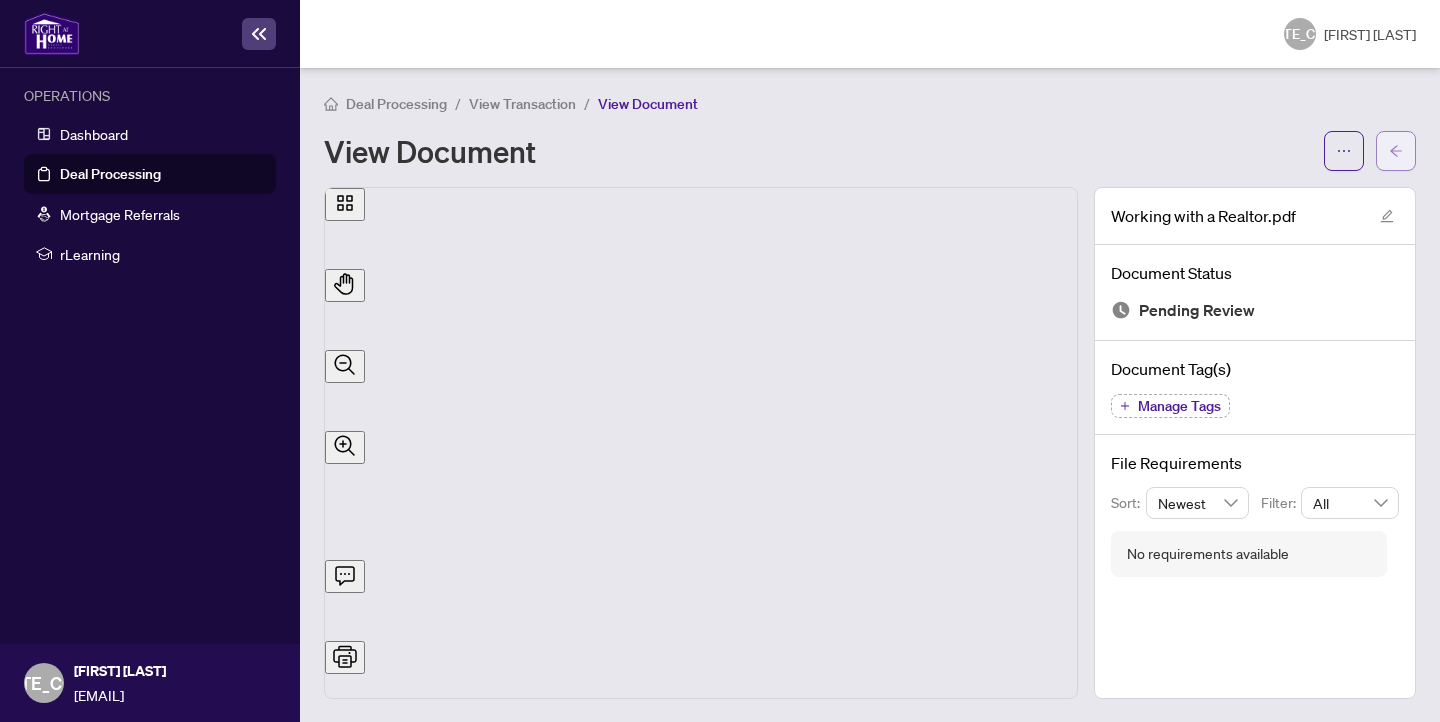 click at bounding box center (1396, 151) 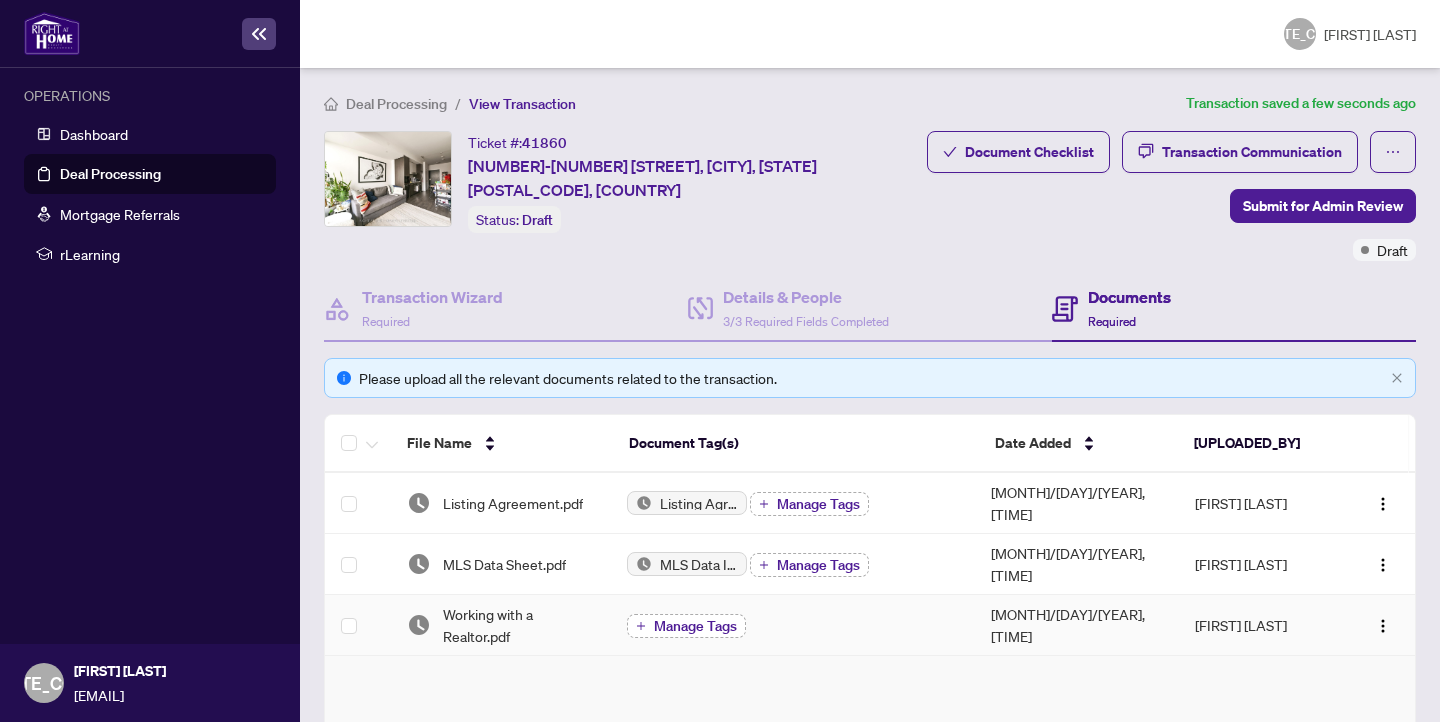 click on "Manage Tags" at bounding box center [695, 626] 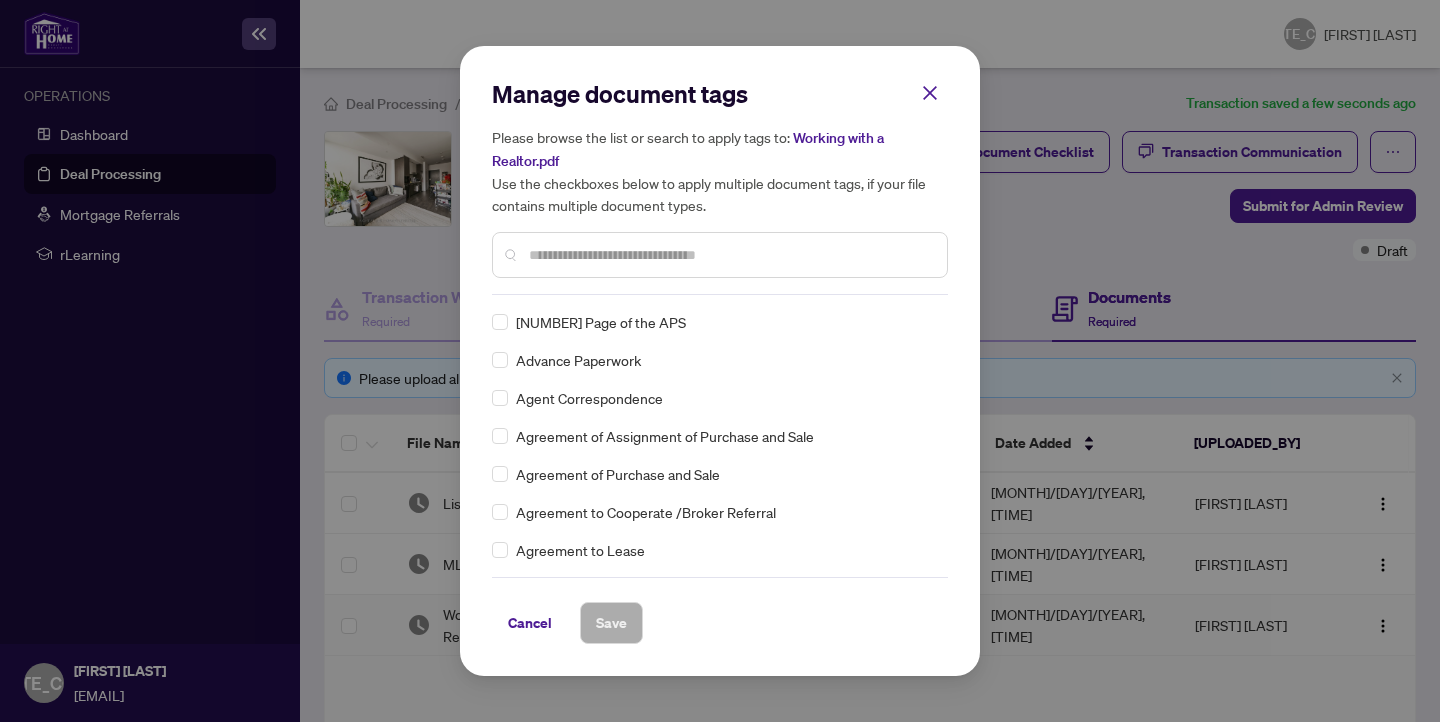 click on "Manage document tags Please browse the list or search to apply tags to:   Working with a Realtor.pdf   Use the checkboxes below to apply multiple document tags, if your file contains multiple document types." at bounding box center [720, 186] 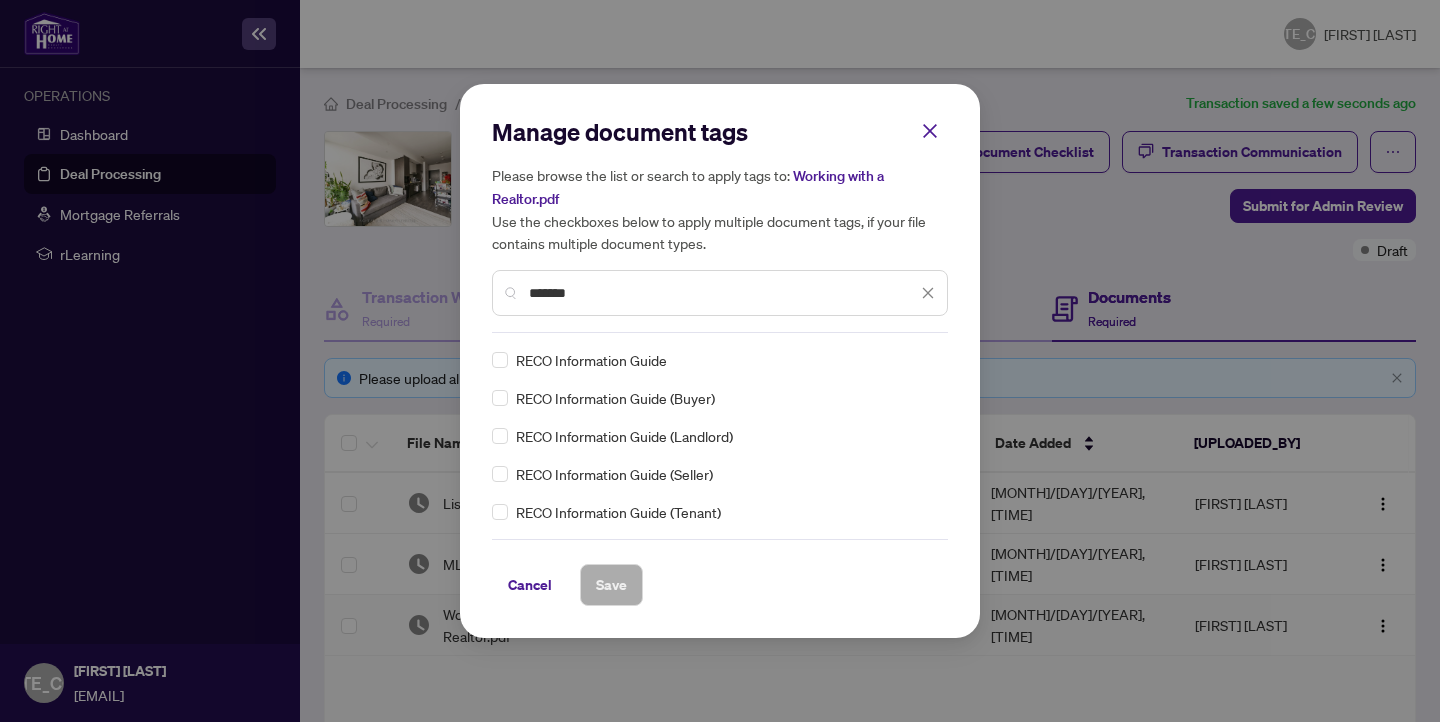 type on "*******" 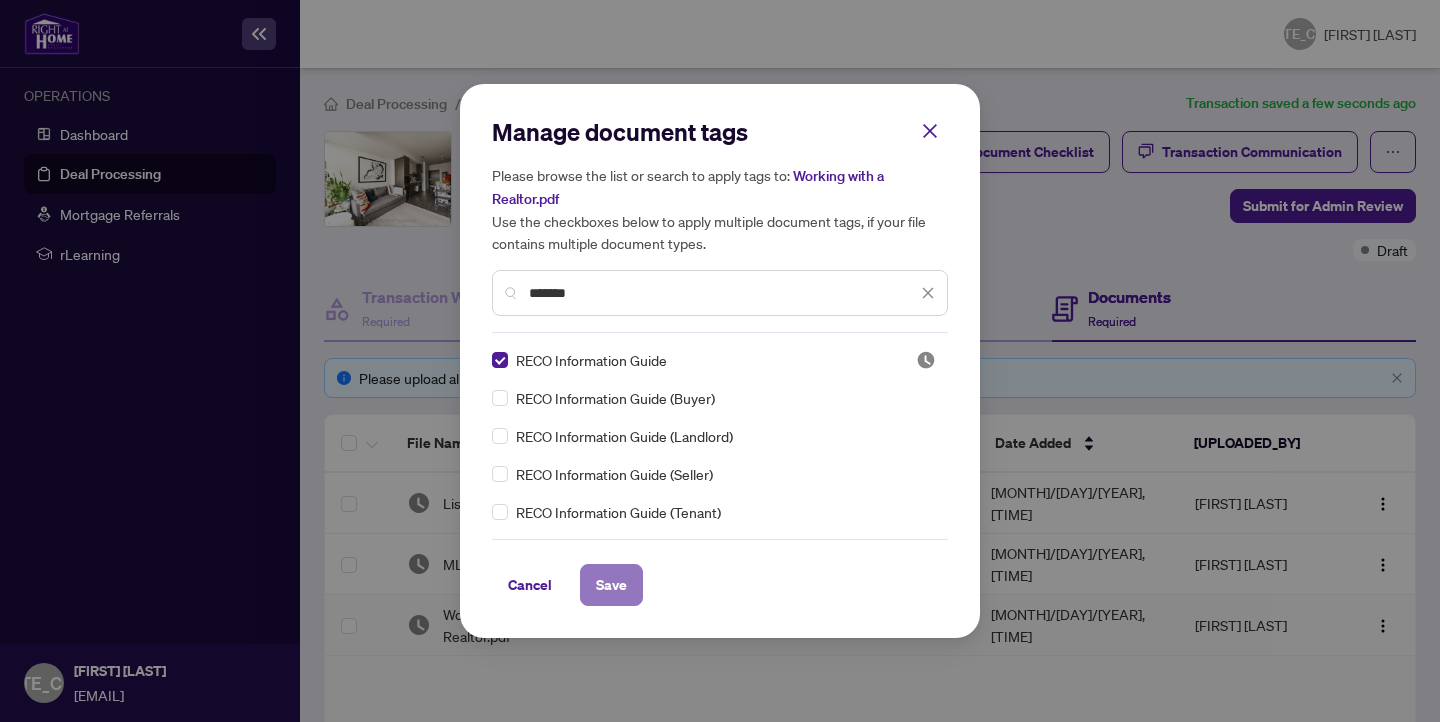 click on "Save" at bounding box center (611, 585) 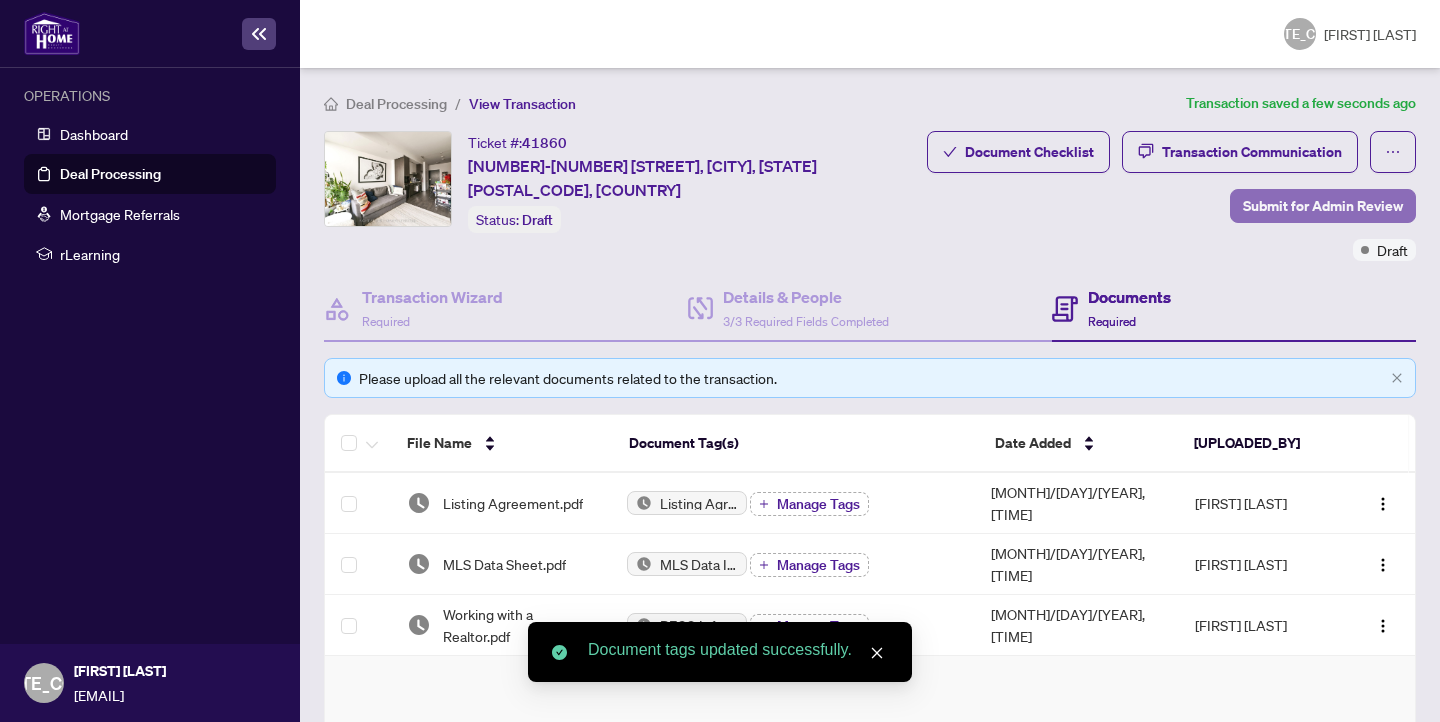 click on "Submit for Admin Review" at bounding box center (1323, 206) 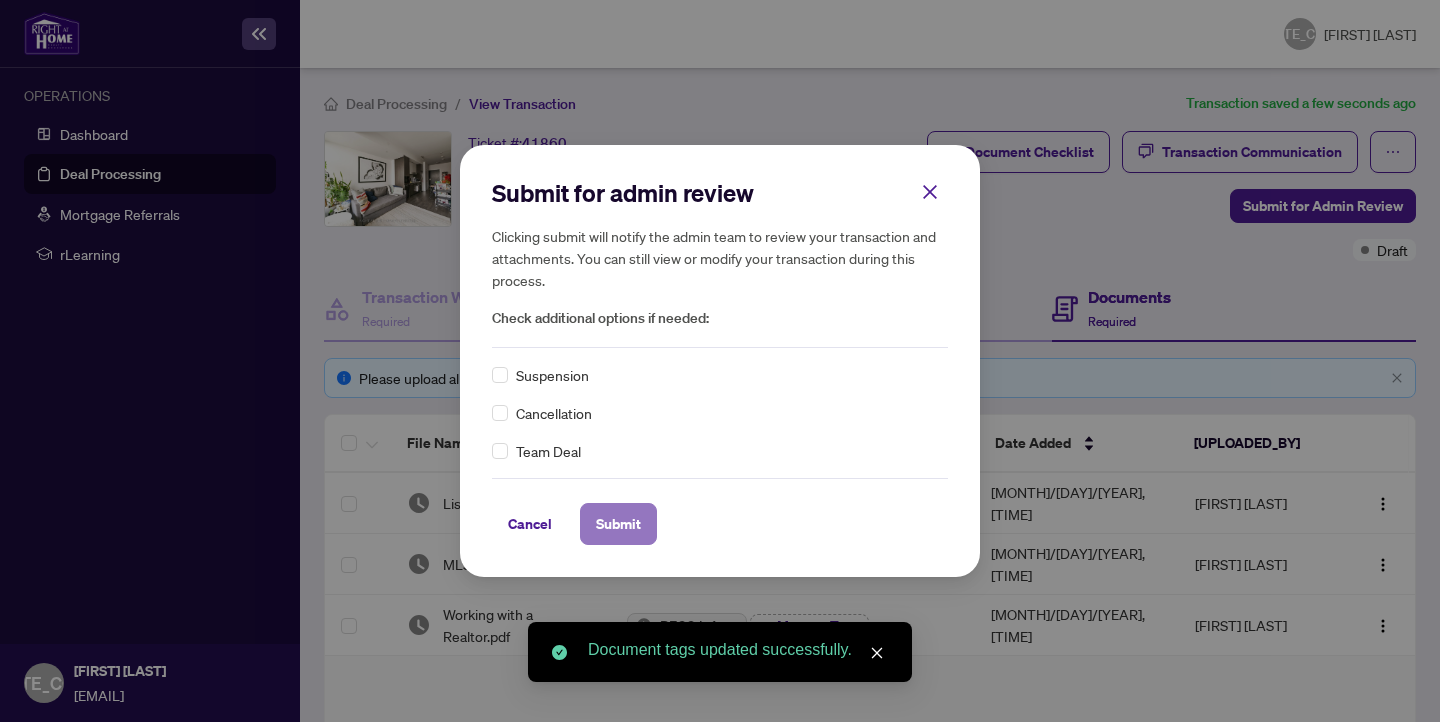 click on "Submit" at bounding box center [618, 524] 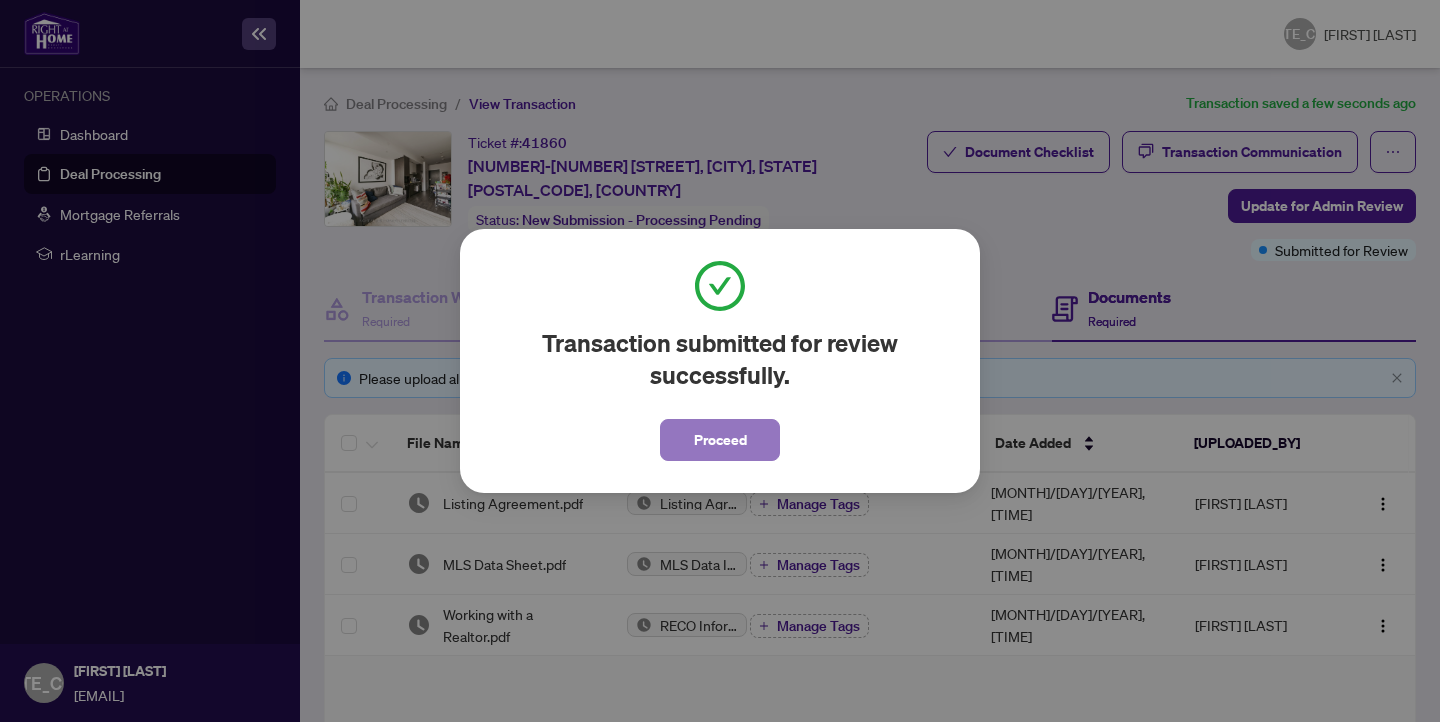 click on "Proceed" at bounding box center [720, 440] 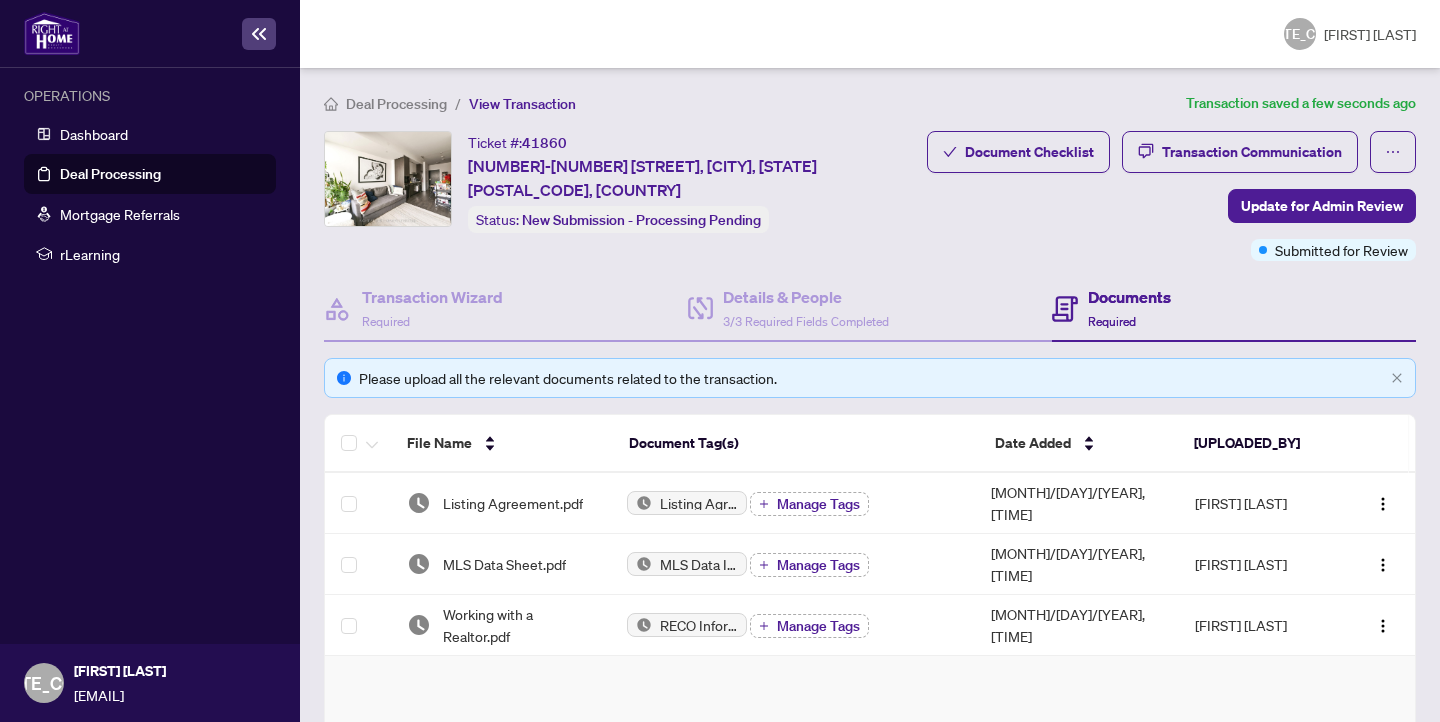 click on "Deal Processing" at bounding box center [396, 104] 